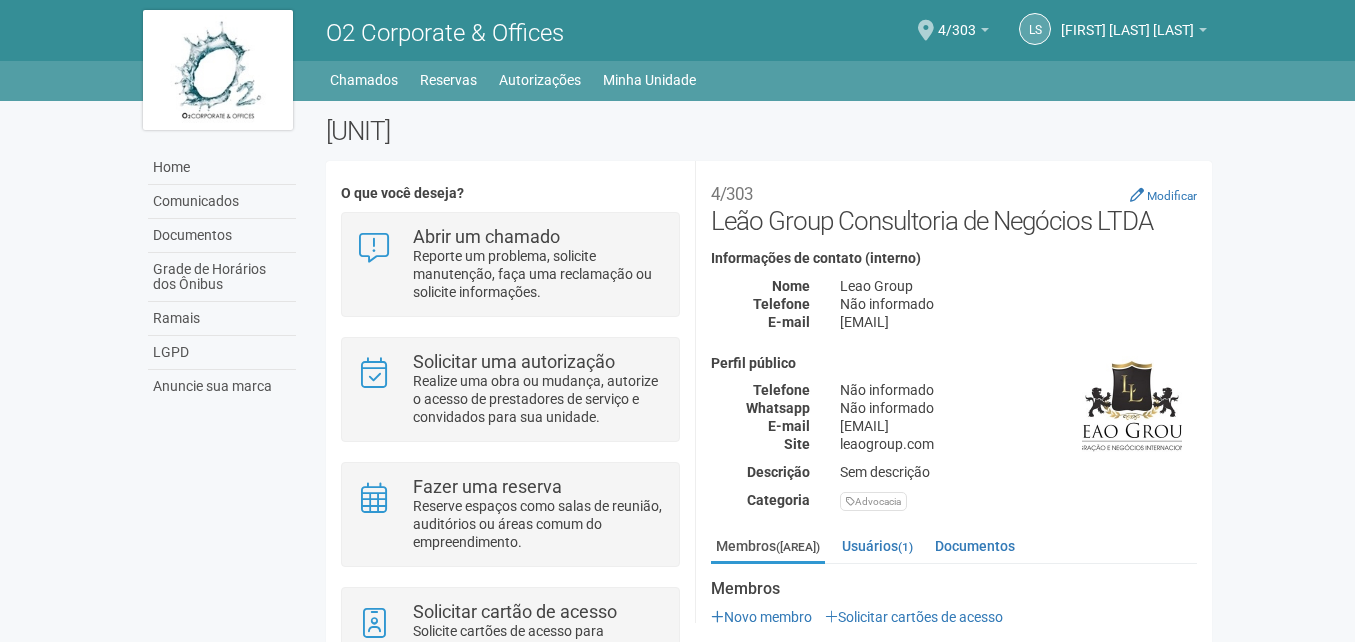 scroll, scrollTop: 0, scrollLeft: 0, axis: both 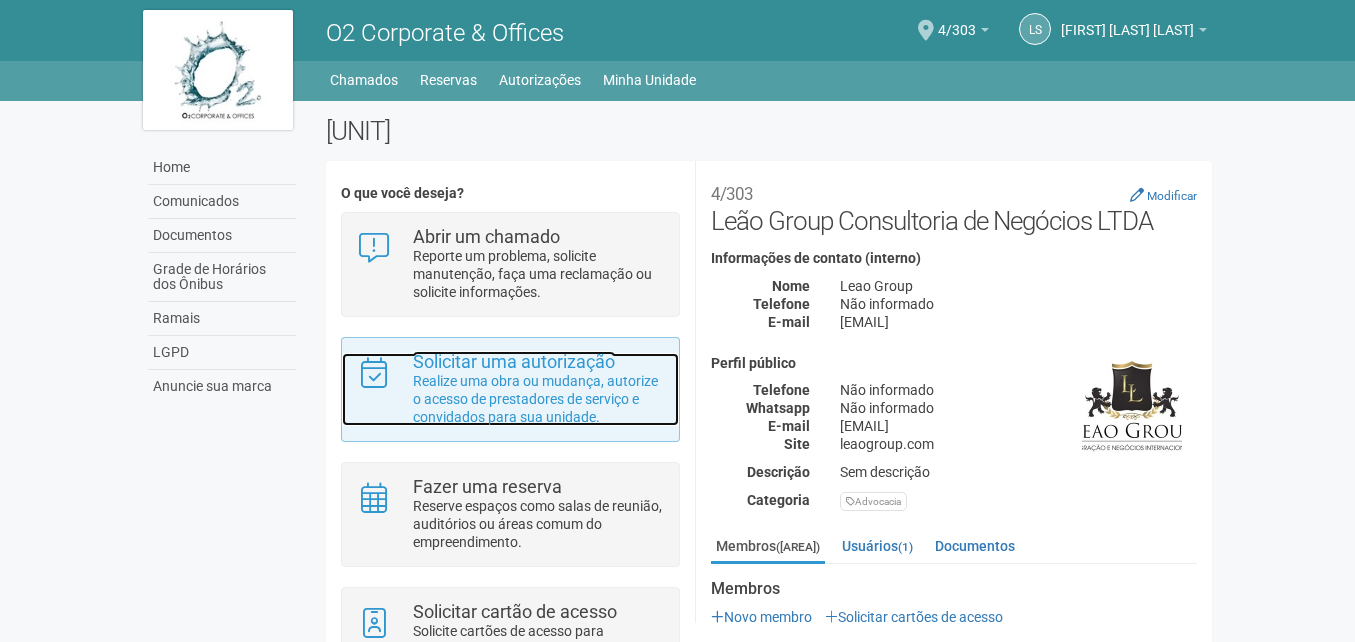 click on "Realize uma obra ou mudança, autorize o acesso de prestadores de serviço e convidados para sua unidade." at bounding box center (538, 399) 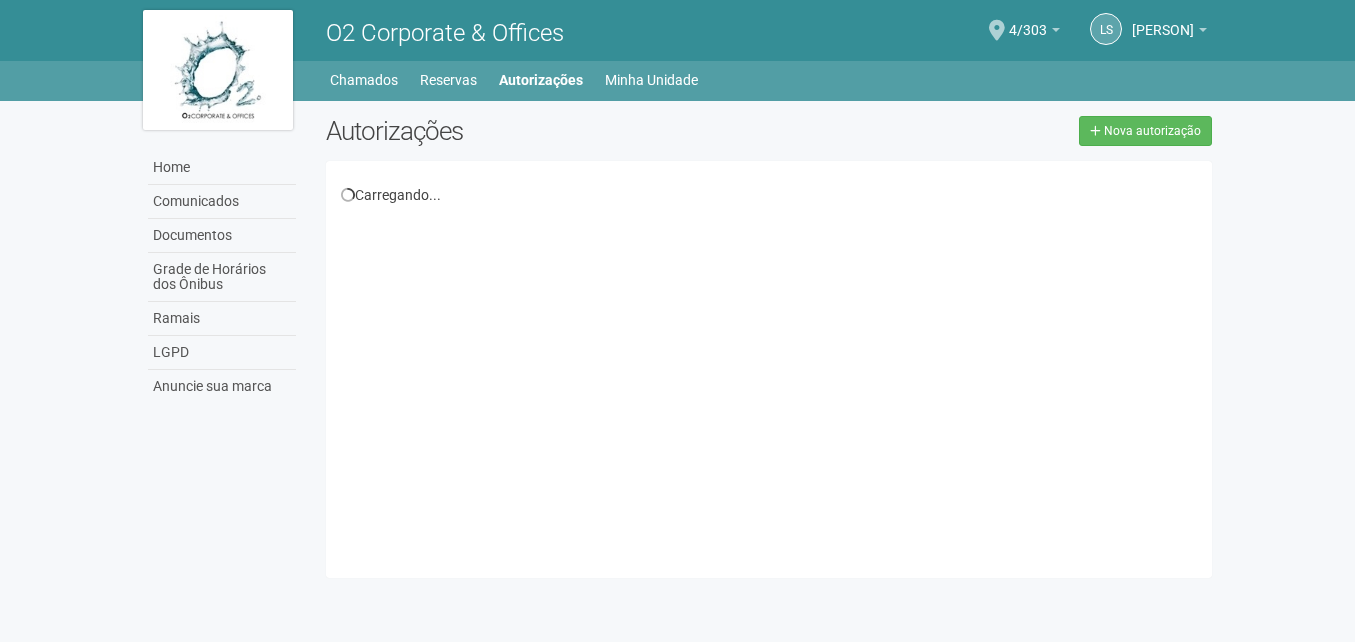 scroll, scrollTop: 0, scrollLeft: 0, axis: both 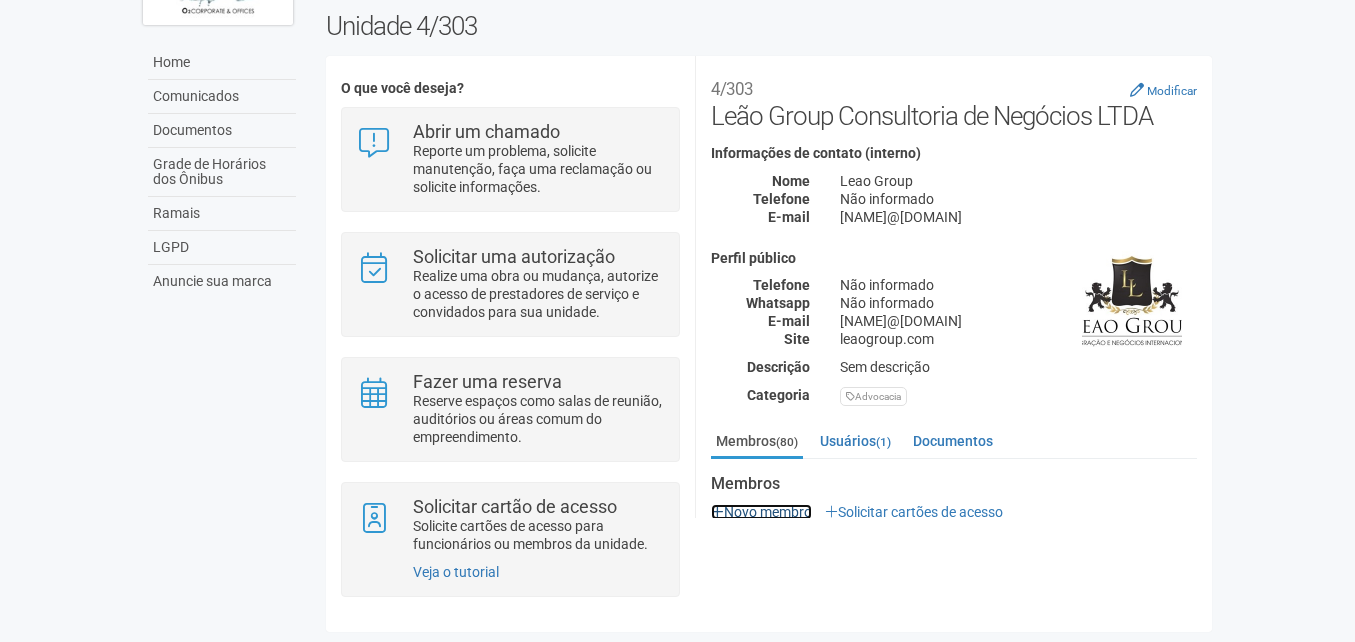 click on "Novo membro" at bounding box center (761, 512) 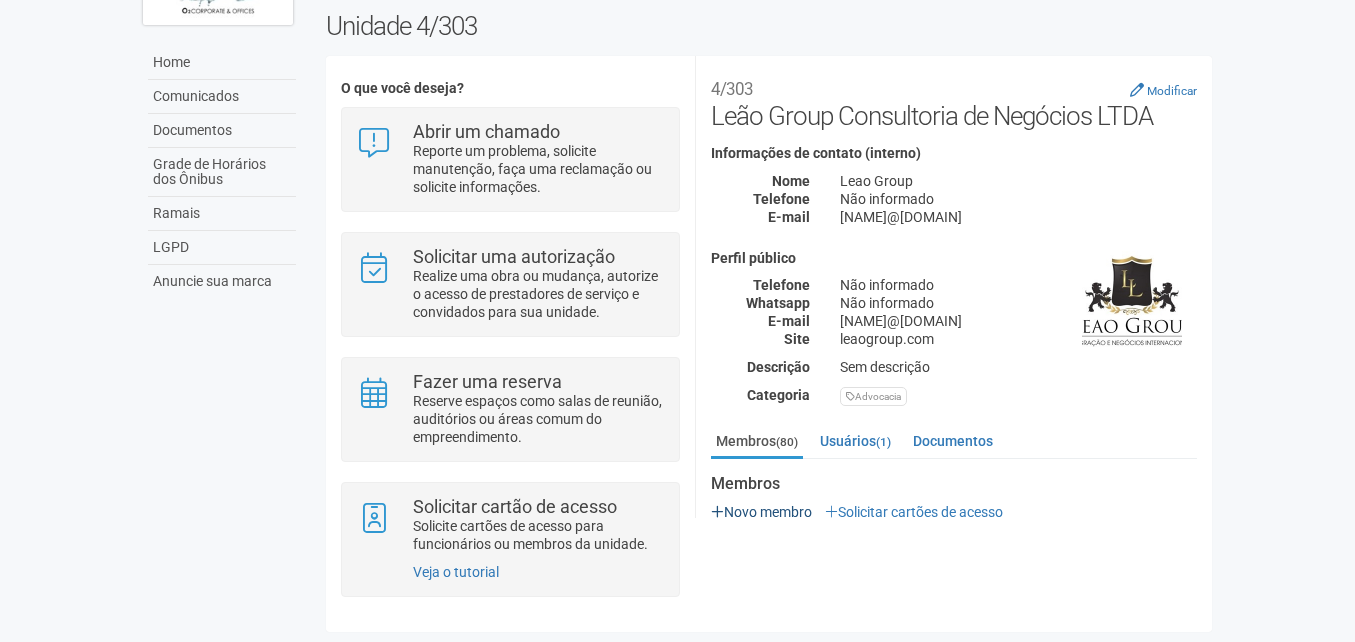 scroll, scrollTop: 53, scrollLeft: 0, axis: vertical 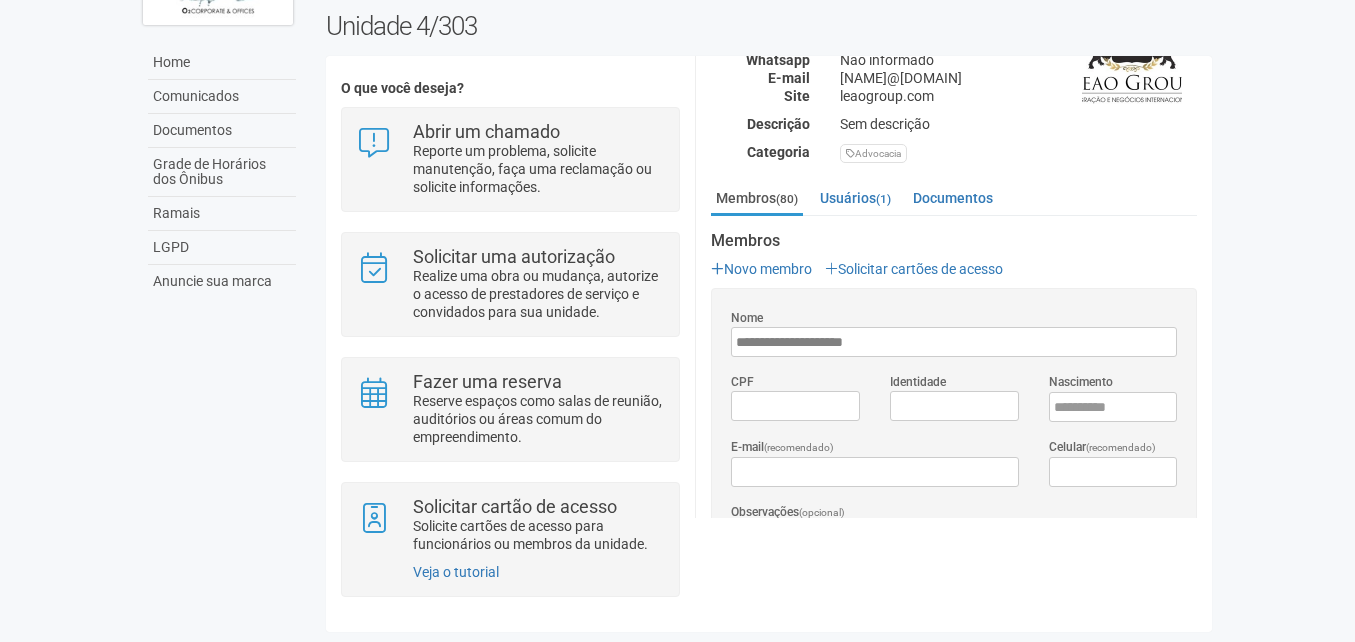 type on "**********" 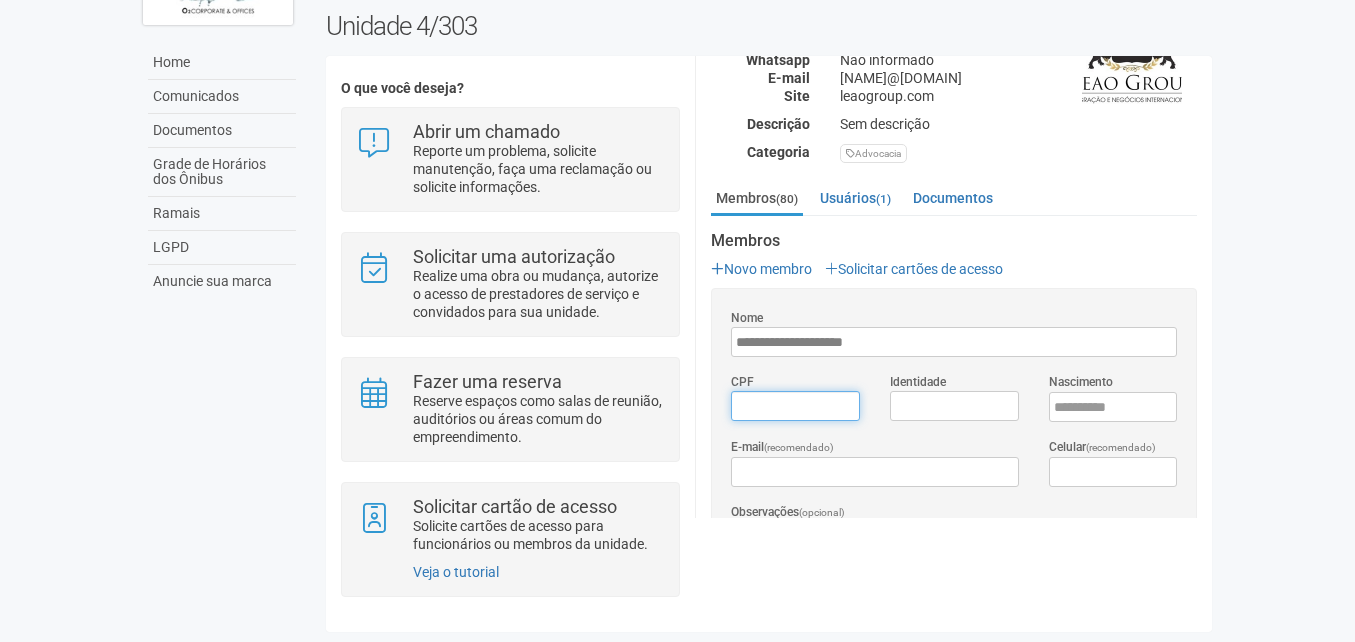 type on "*********" 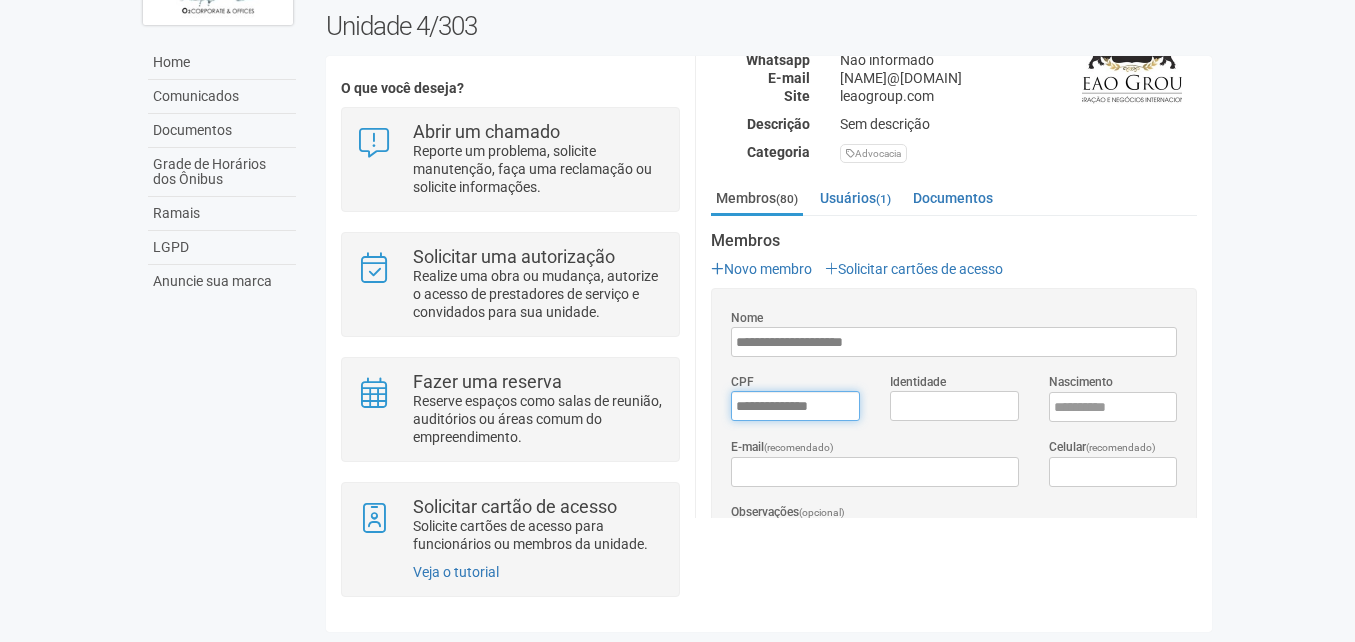 click on "*********" at bounding box center (795, 406) 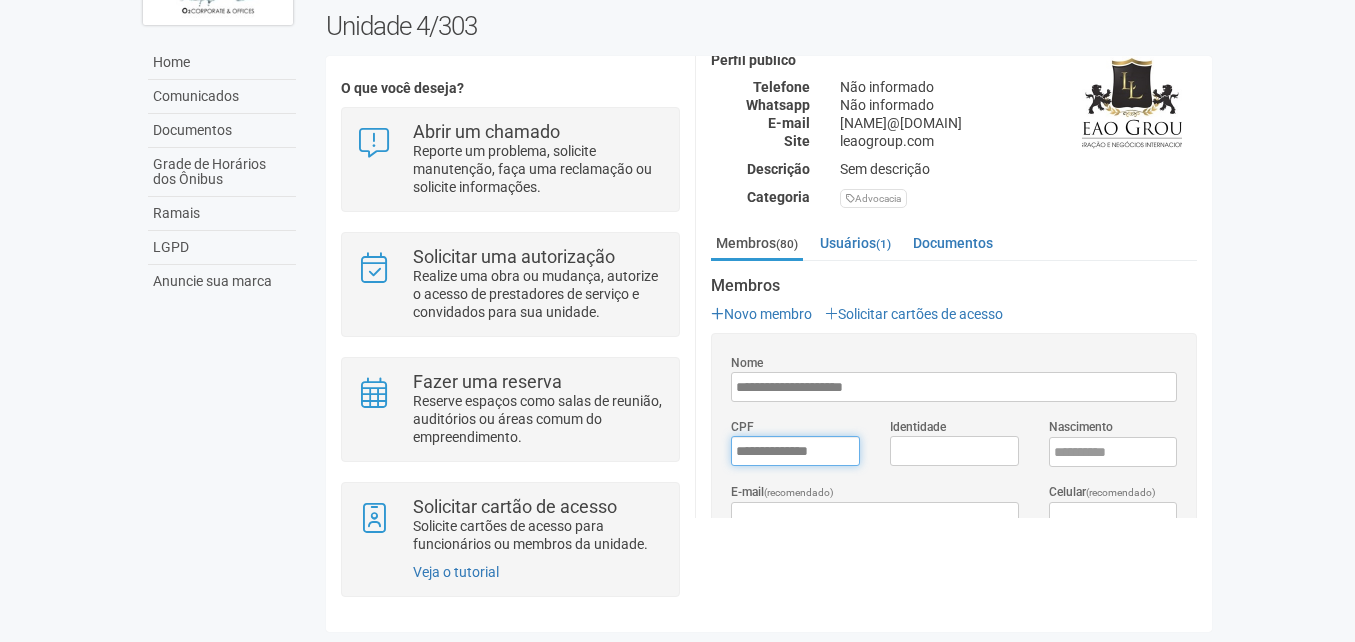 scroll, scrollTop: 200, scrollLeft: 0, axis: vertical 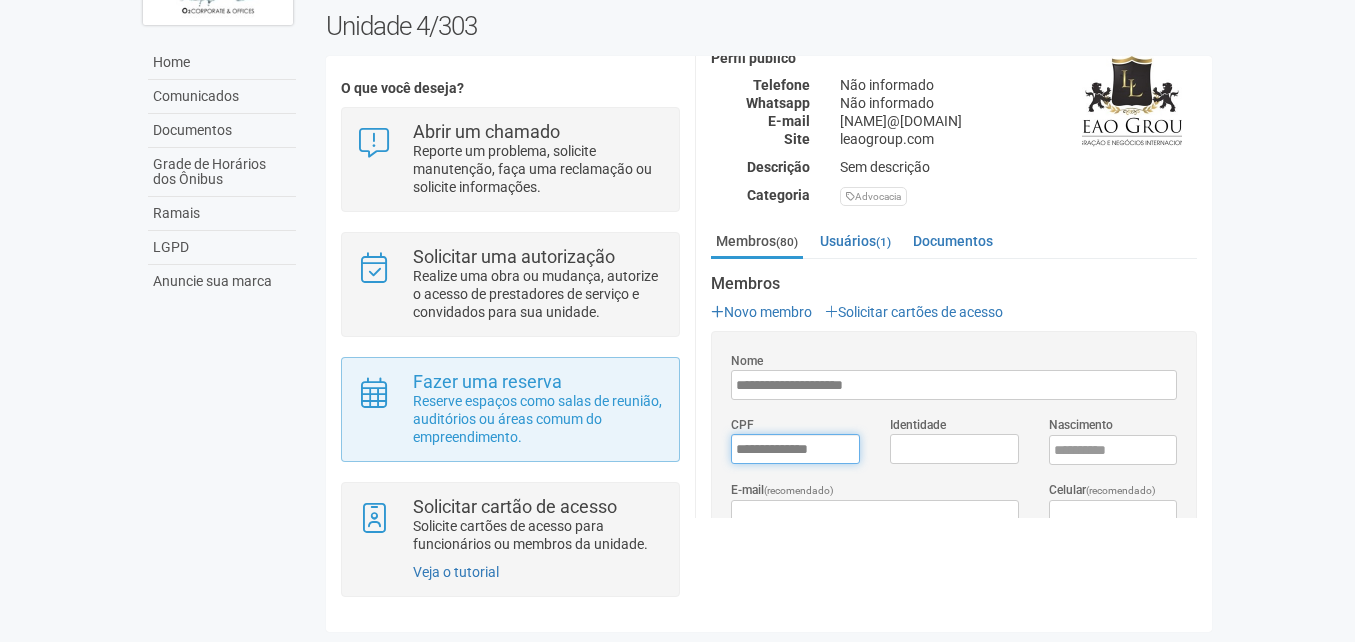 drag, startPoint x: 820, startPoint y: 439, endPoint x: 647, endPoint y: 435, distance: 173.04623 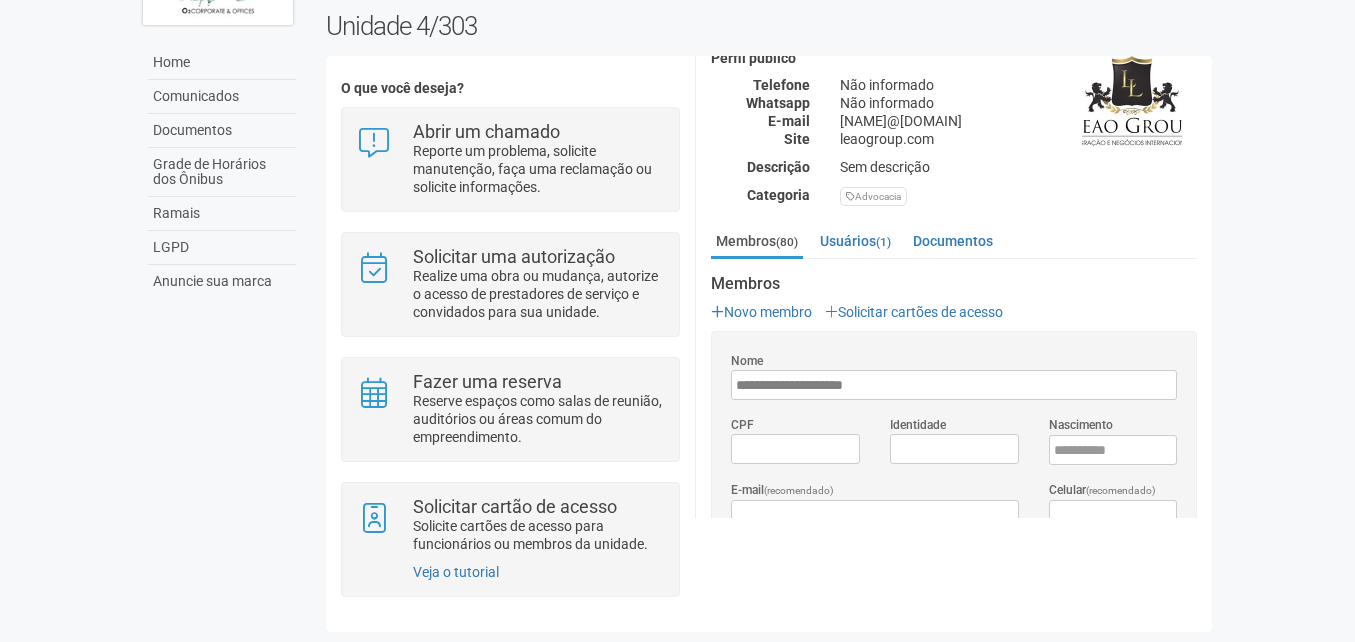 click on "CPF" at bounding box center (795, 439) 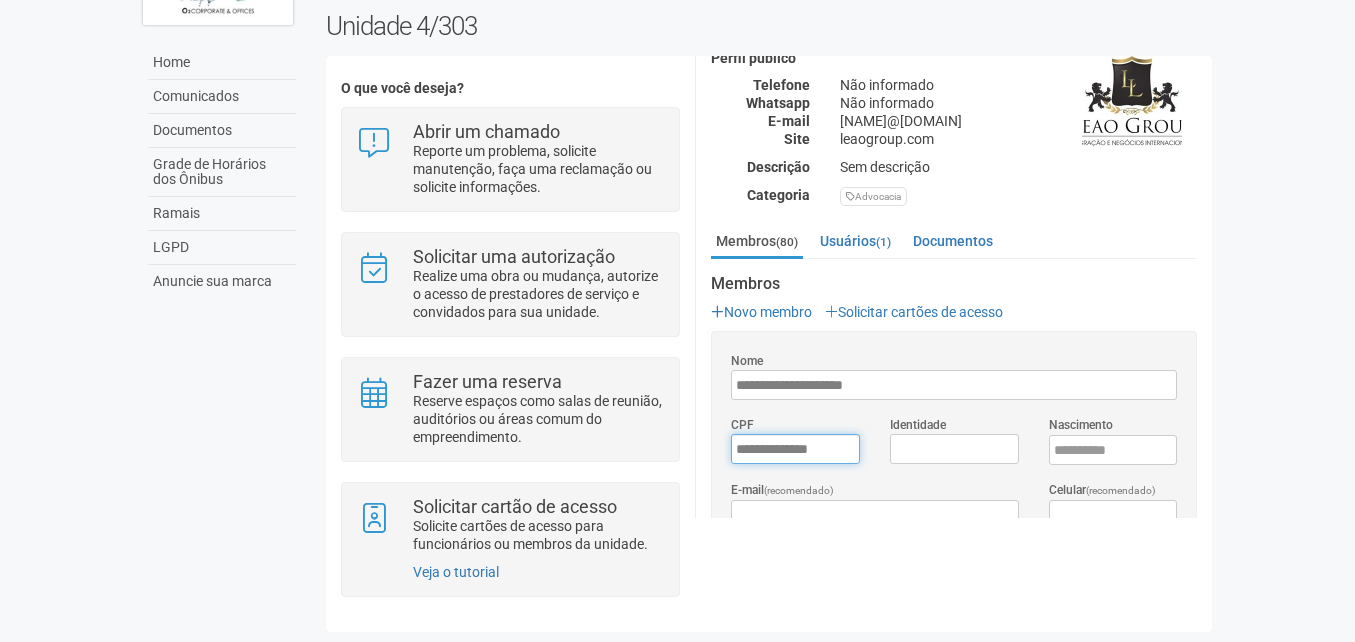 click on "*********" at bounding box center (795, 449) 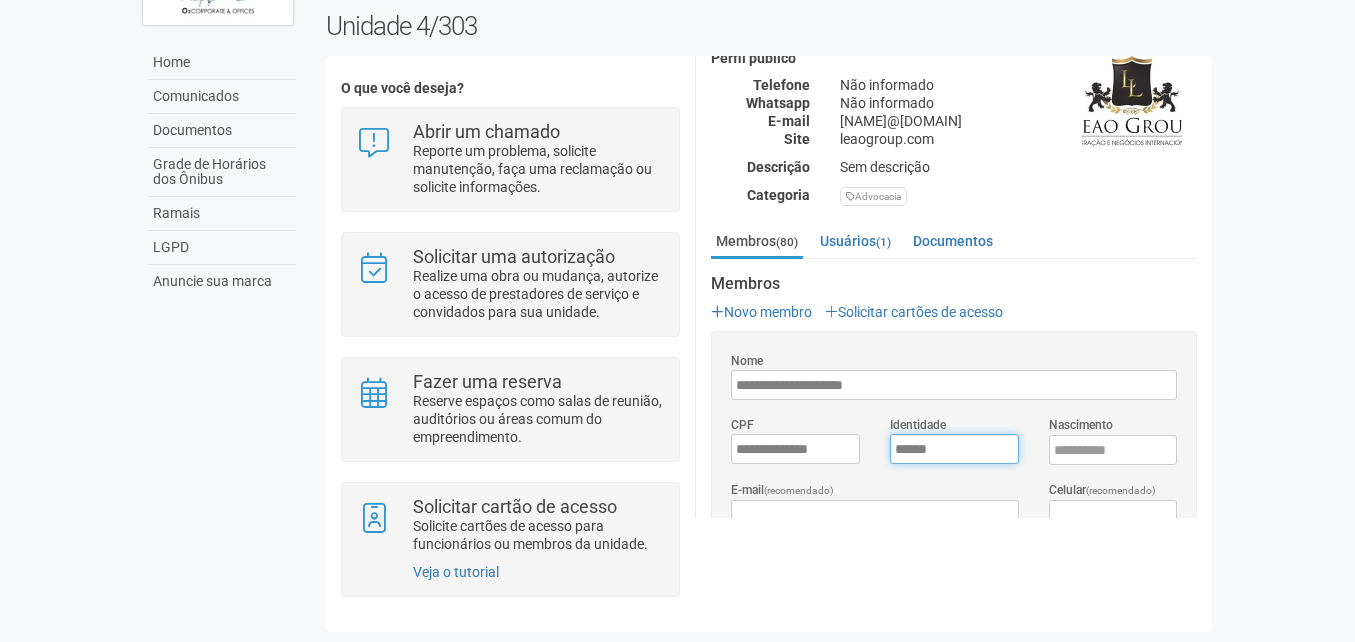 type on "******" 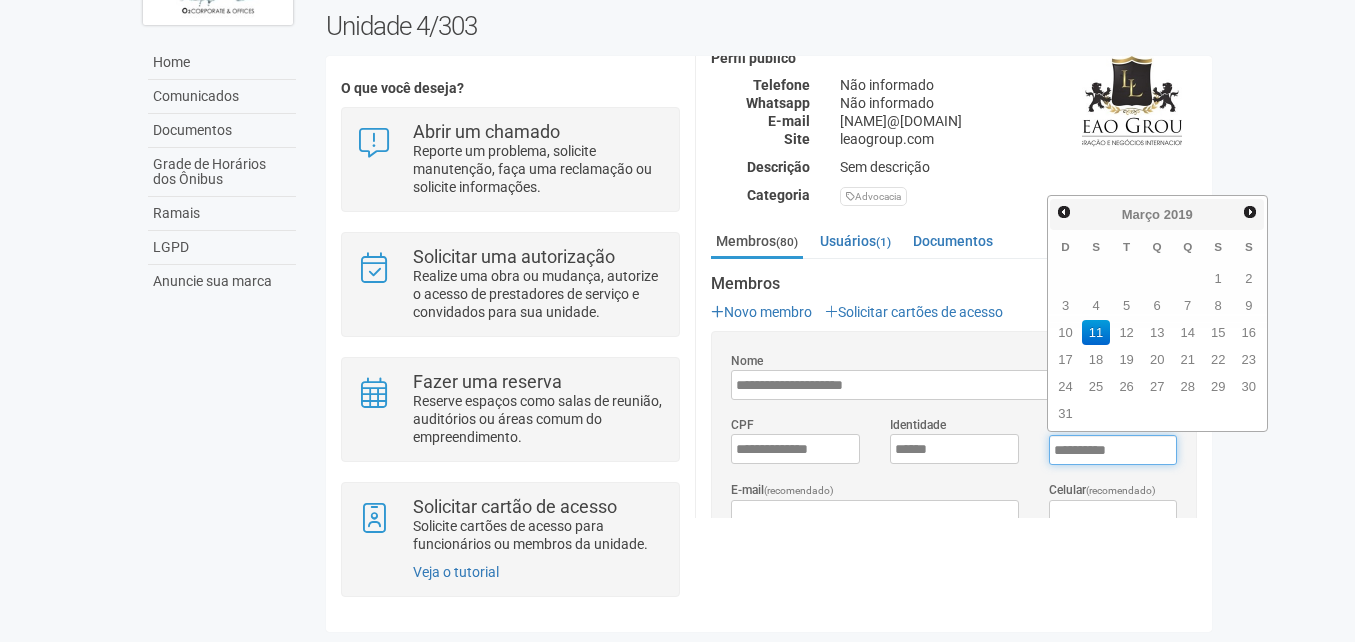 type on "**********" 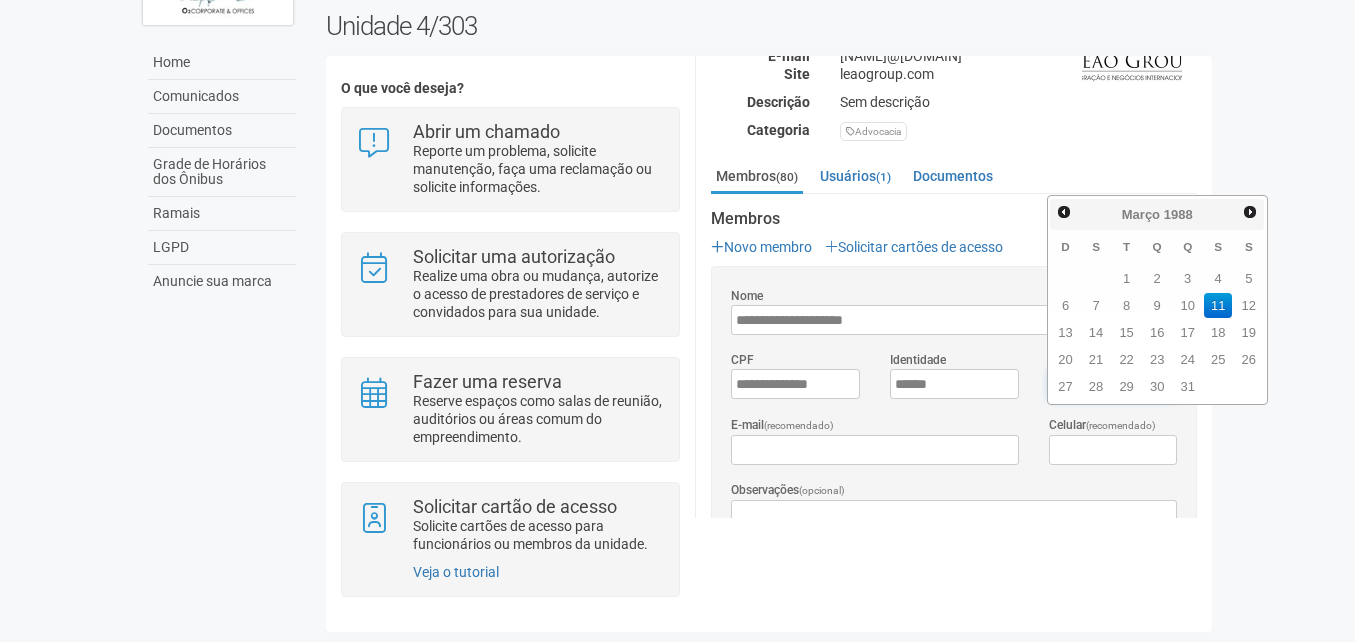 scroll, scrollTop: 300, scrollLeft: 0, axis: vertical 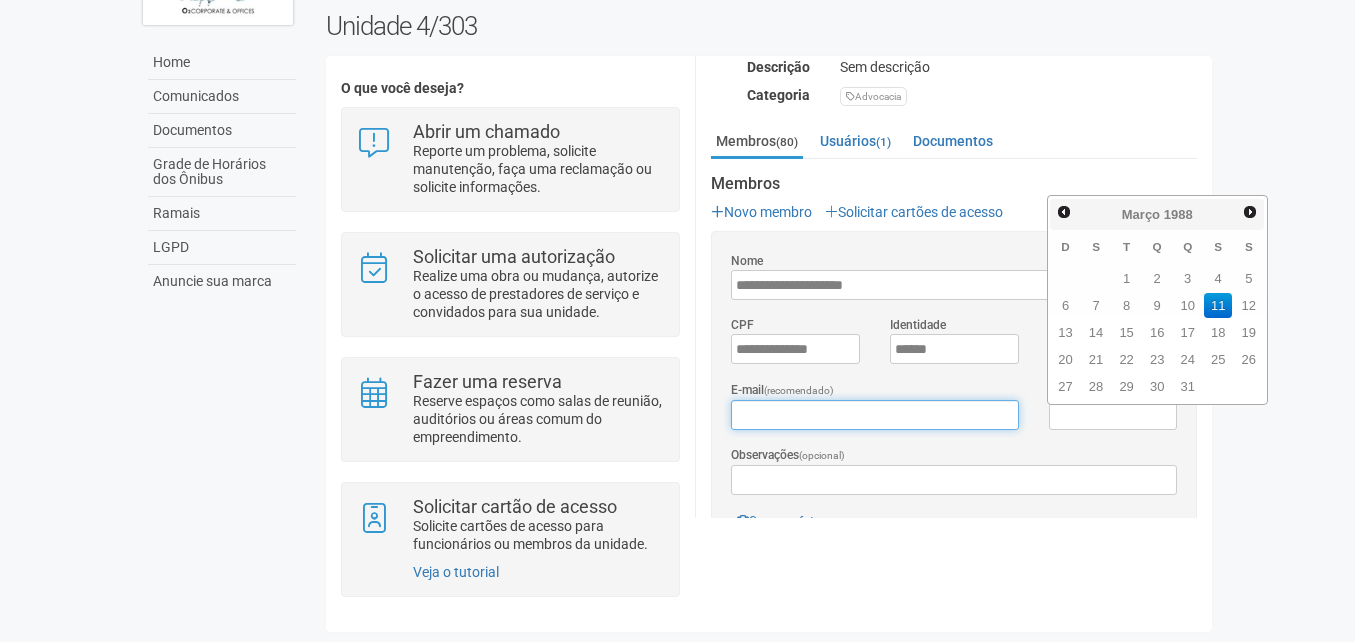 click on "E-mail  (recomendado)" at bounding box center (874, 415) 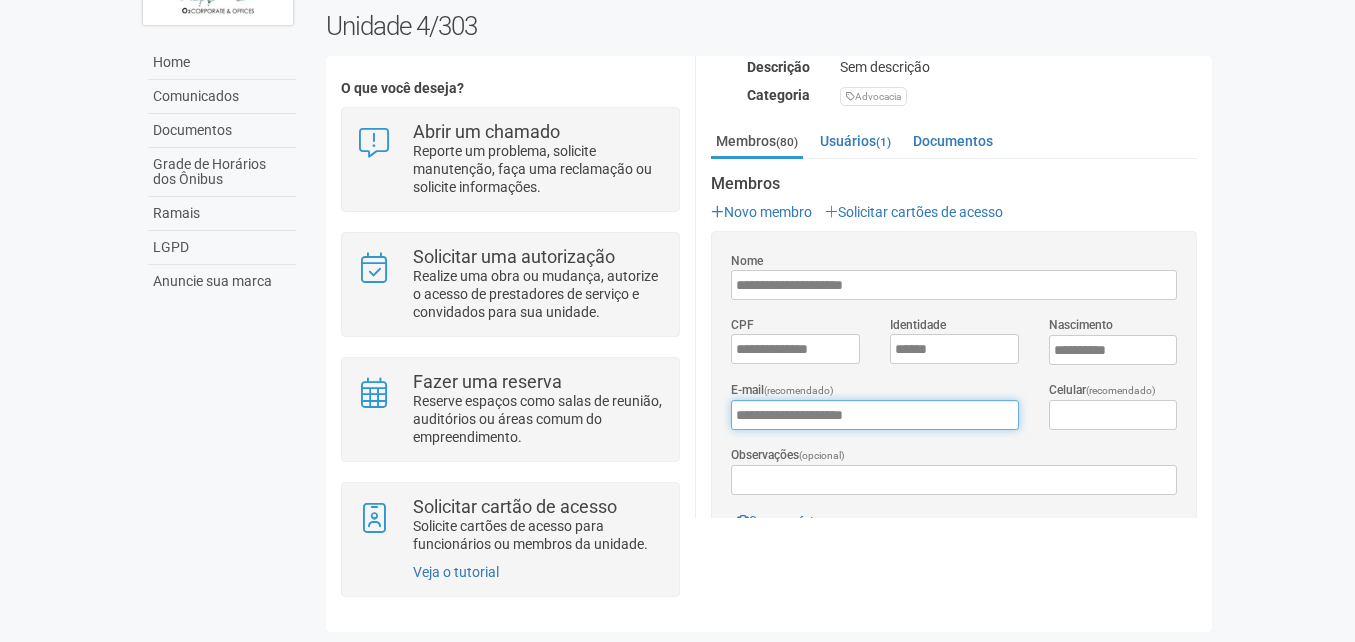 type on "**********" 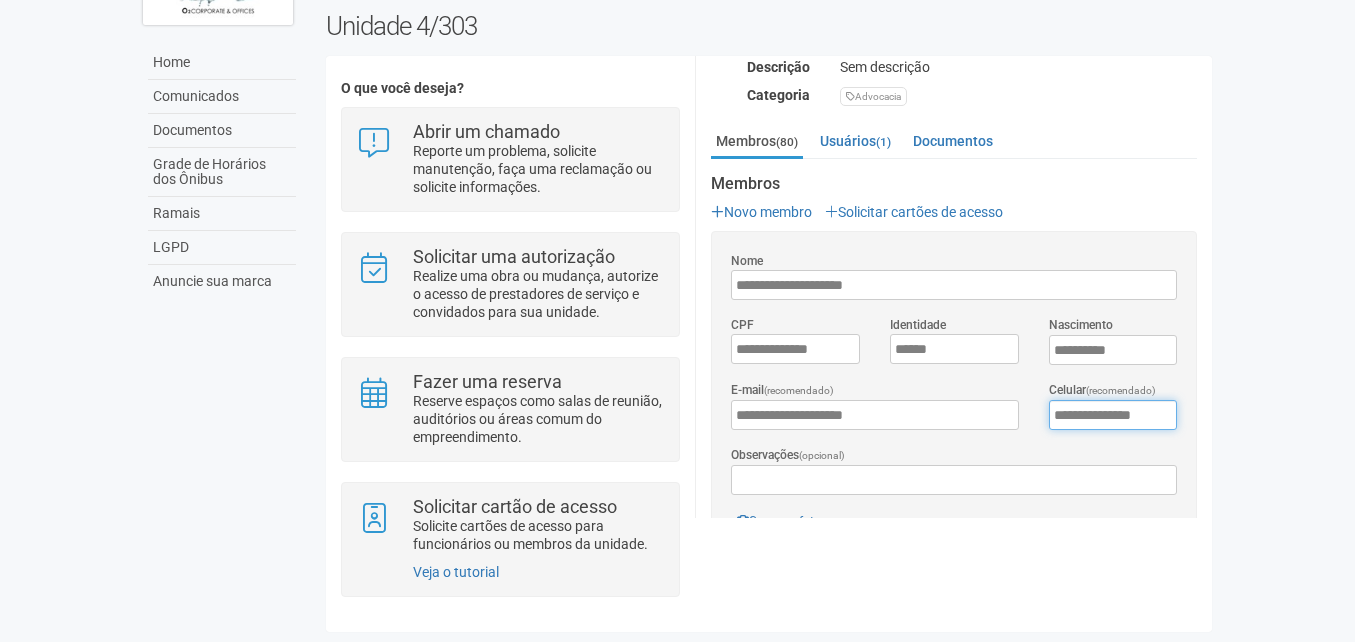 type on "**********" 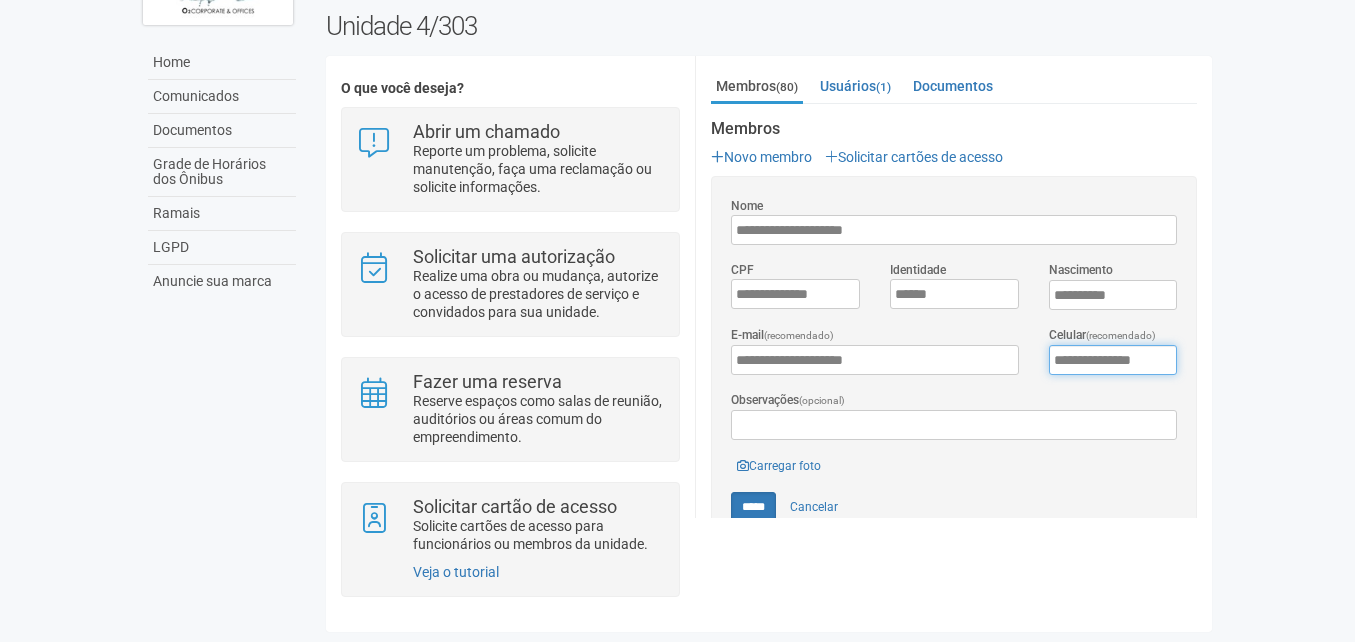 scroll, scrollTop: 400, scrollLeft: 0, axis: vertical 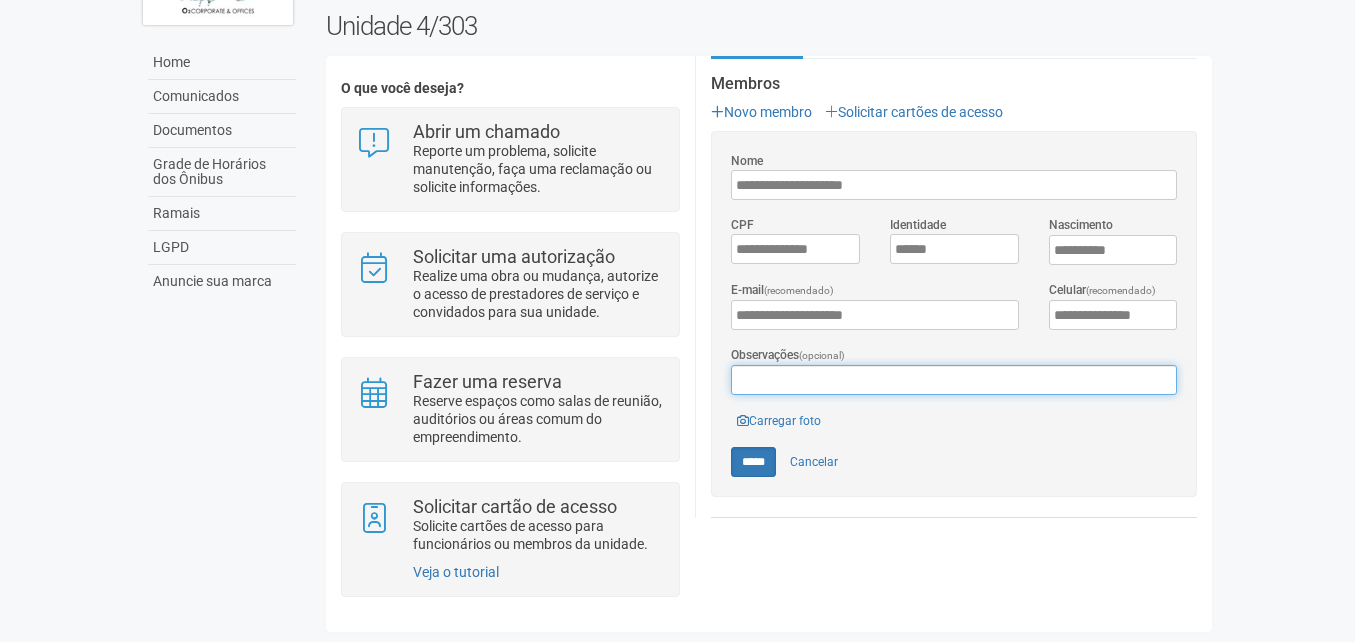 click on "Observações  (opcional)" at bounding box center (954, 380) 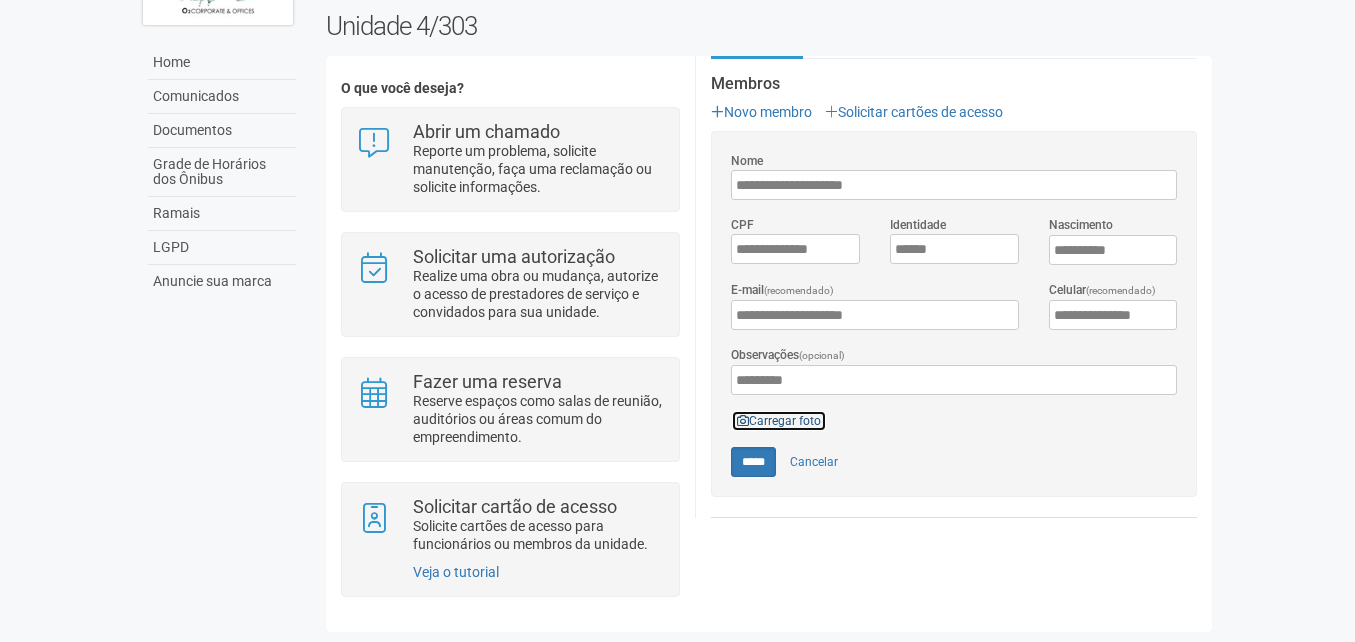 click on "Carregar foto" at bounding box center [779, 421] 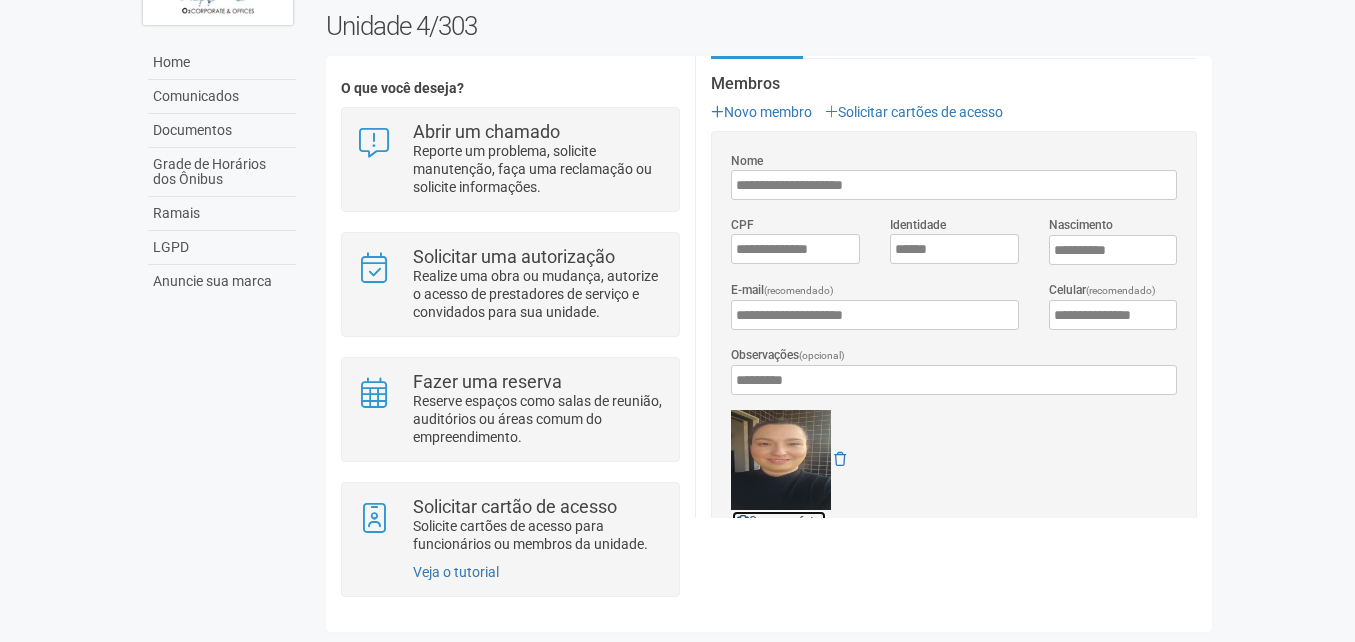 scroll, scrollTop: 500, scrollLeft: 0, axis: vertical 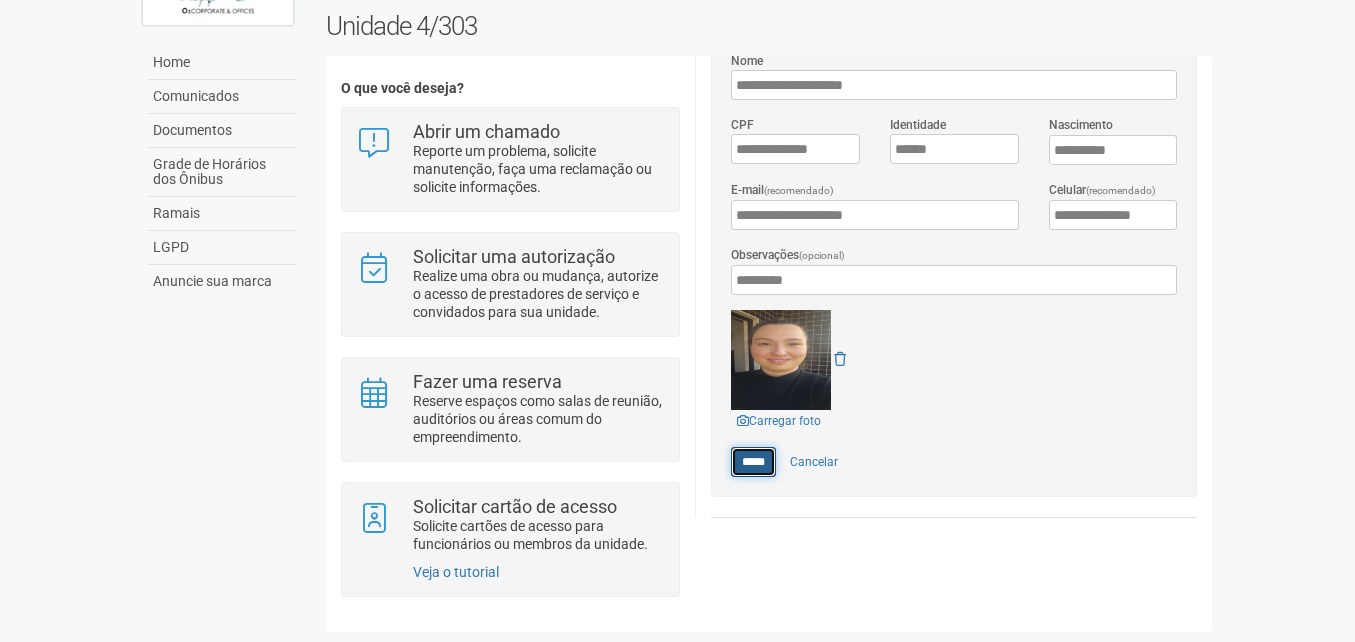click on "*****" at bounding box center (753, 462) 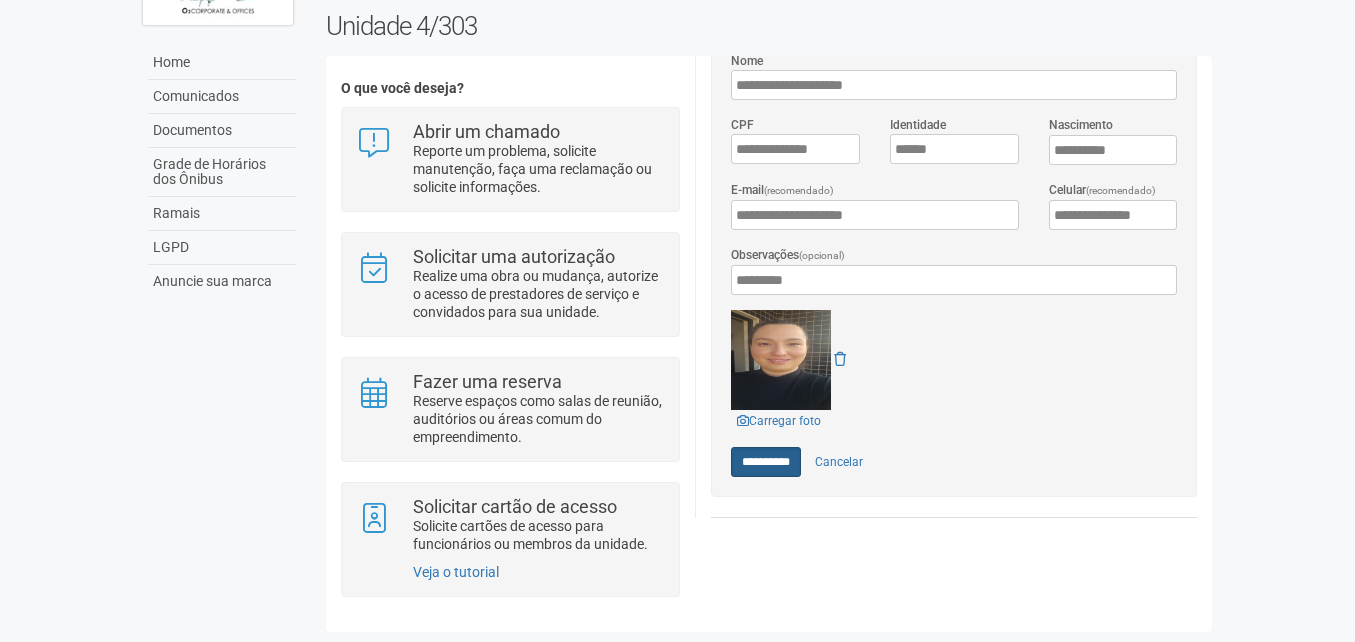 type on "*****" 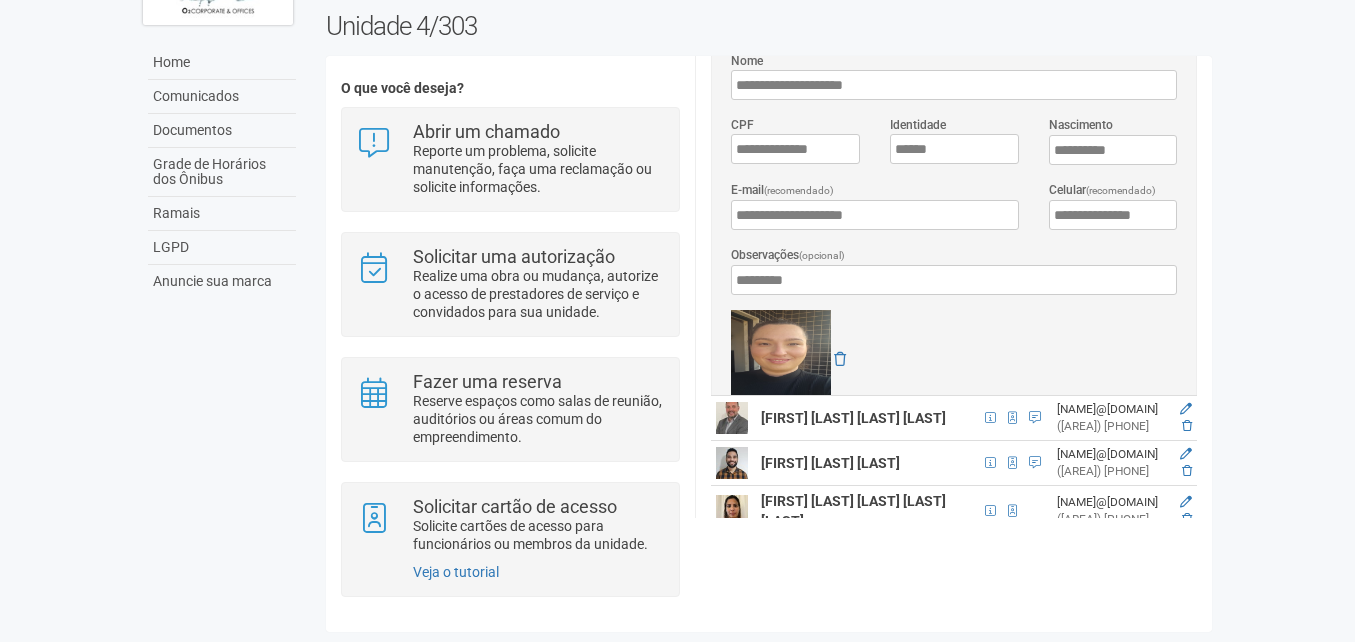 scroll, scrollTop: 0, scrollLeft: 0, axis: both 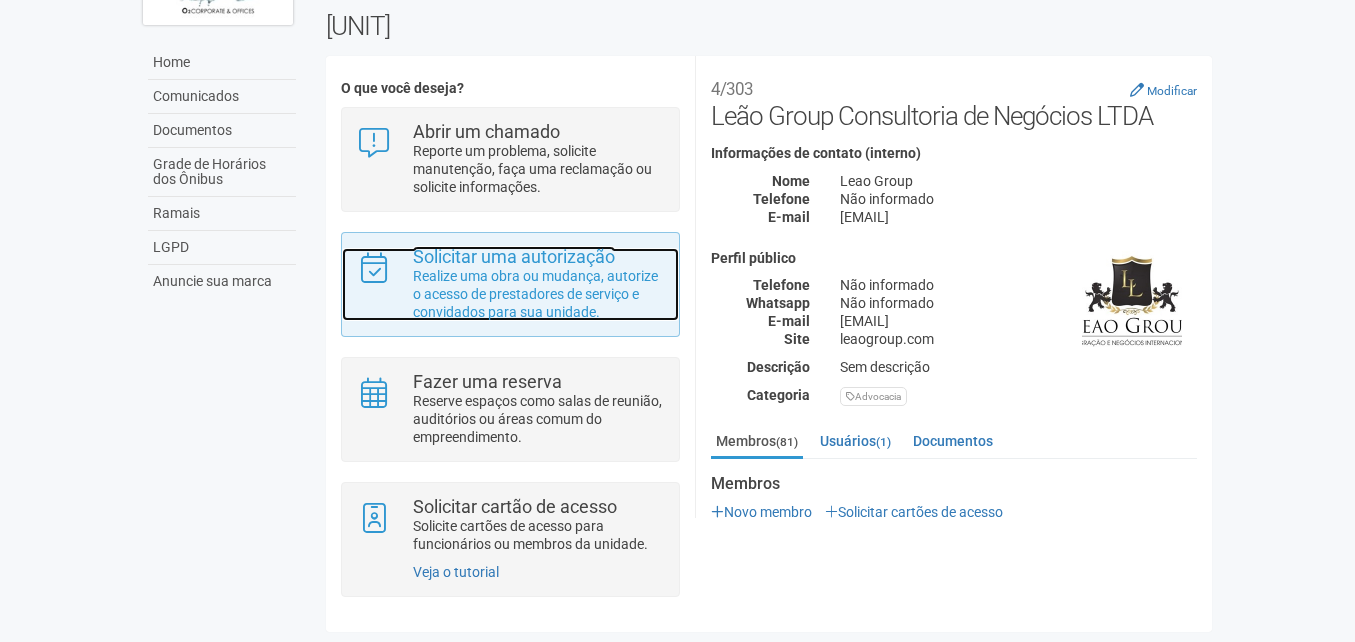 click on "Solicitar uma autorização" at bounding box center (514, 256) 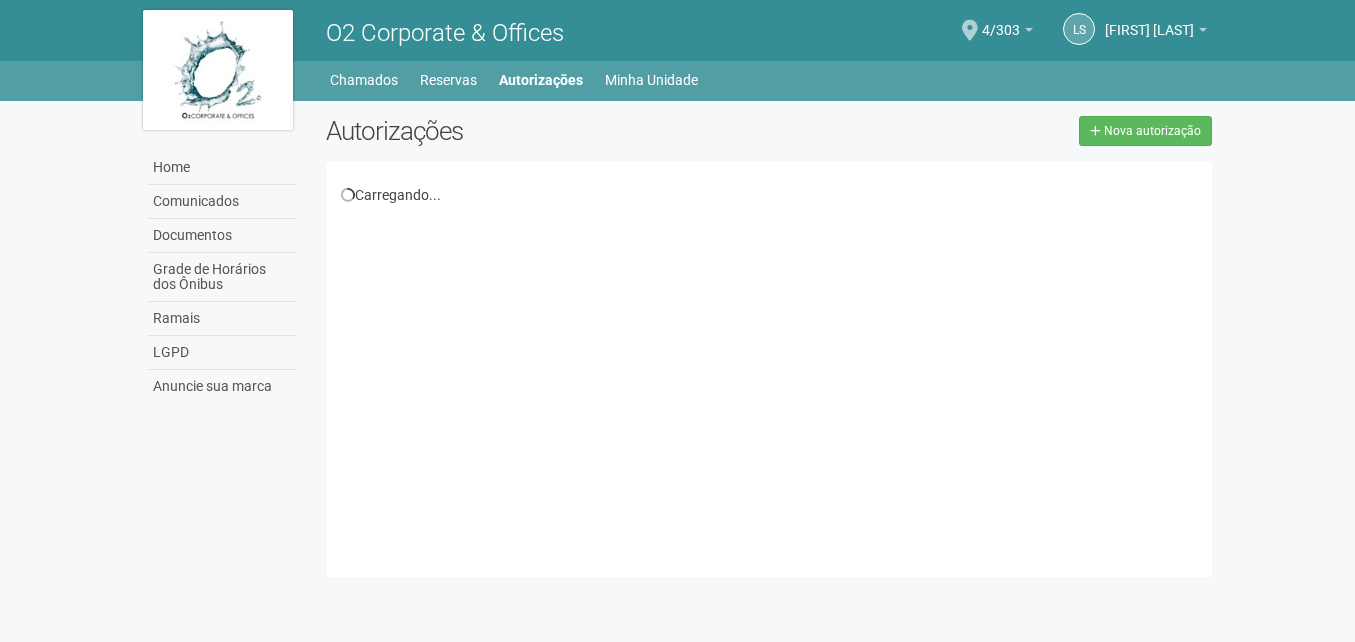 scroll, scrollTop: 0, scrollLeft: 0, axis: both 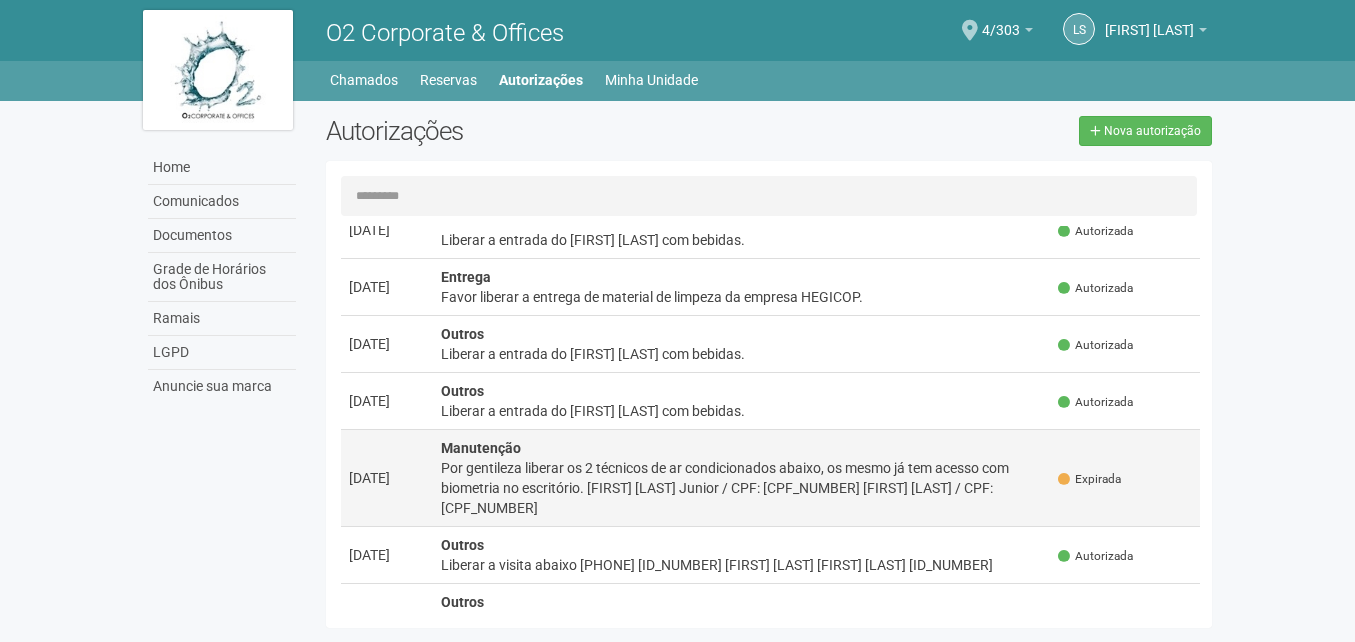 click on "Por gentileza liberar os 2 técnicos de ar condicionados abaixo, os mesmo já tem acesso com biometria no escritório.
Luiz Freire da Silva Junior / CPF: 107.029.157-93
Thiago Pereira de Moura / CPF: 159.389.467-86" at bounding box center (742, 488) 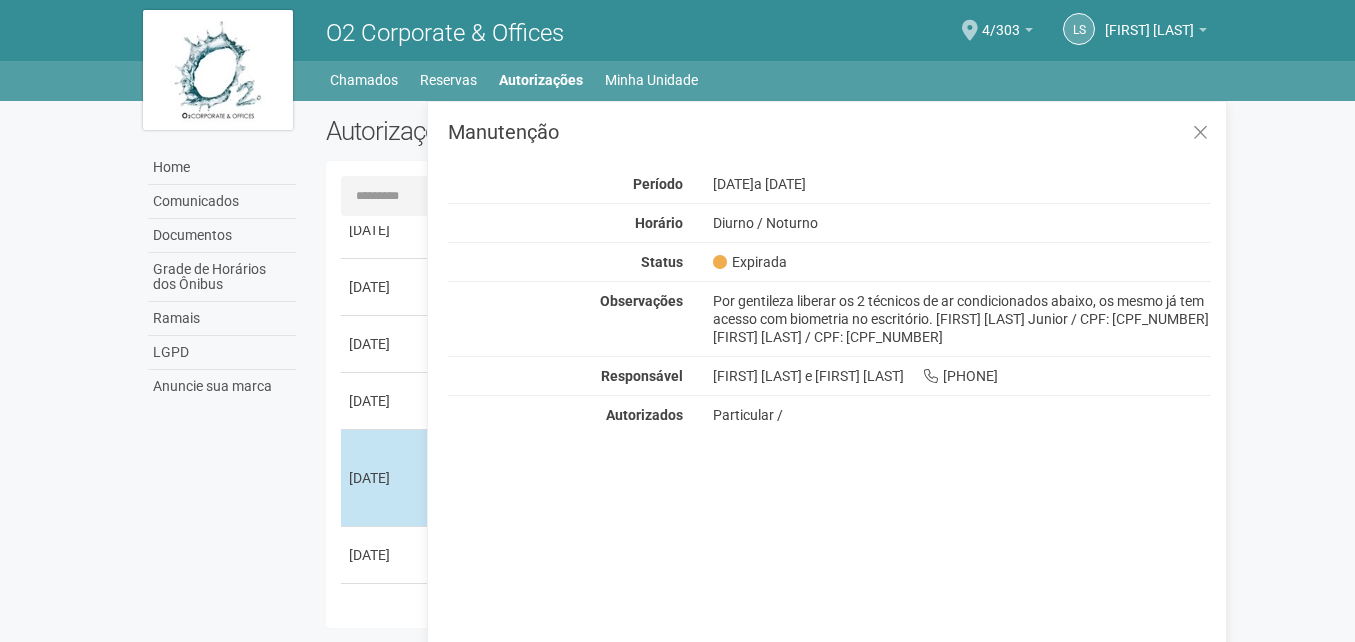 scroll, scrollTop: 0, scrollLeft: 0, axis: both 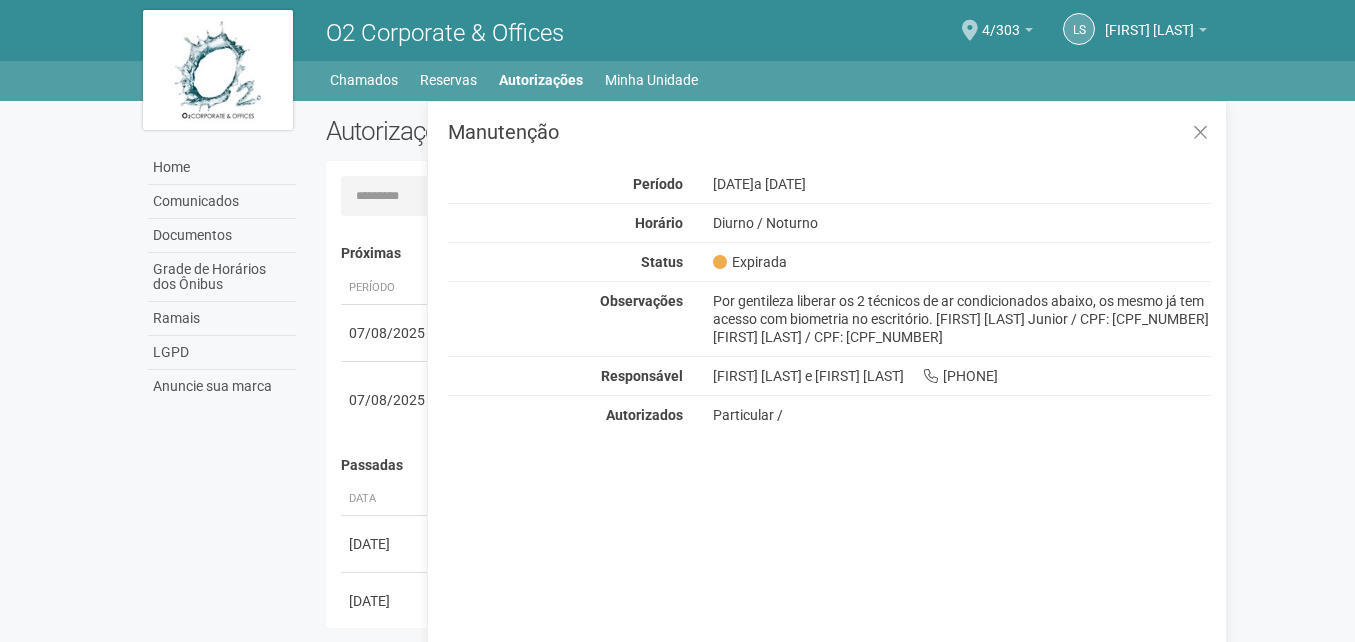 drag, startPoint x: 701, startPoint y: 301, endPoint x: 1142, endPoint y: 329, distance: 441.888 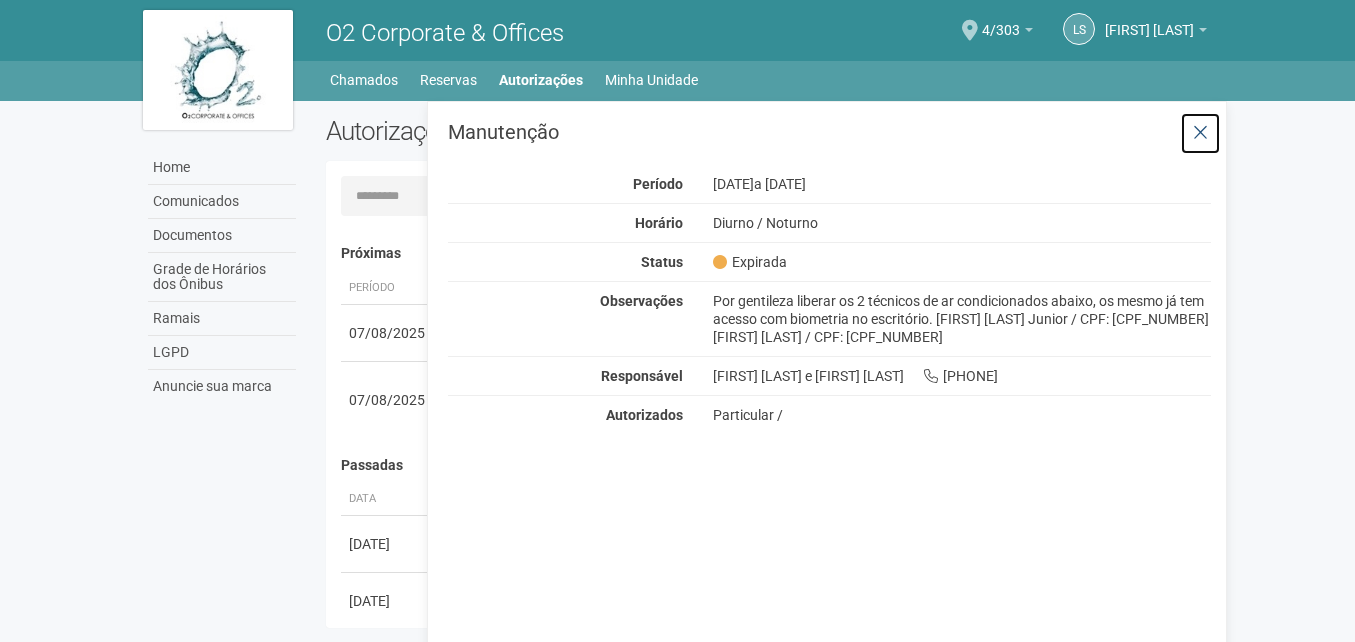 drag, startPoint x: 1142, startPoint y: 329, endPoint x: 1202, endPoint y: 140, distance: 198.29523 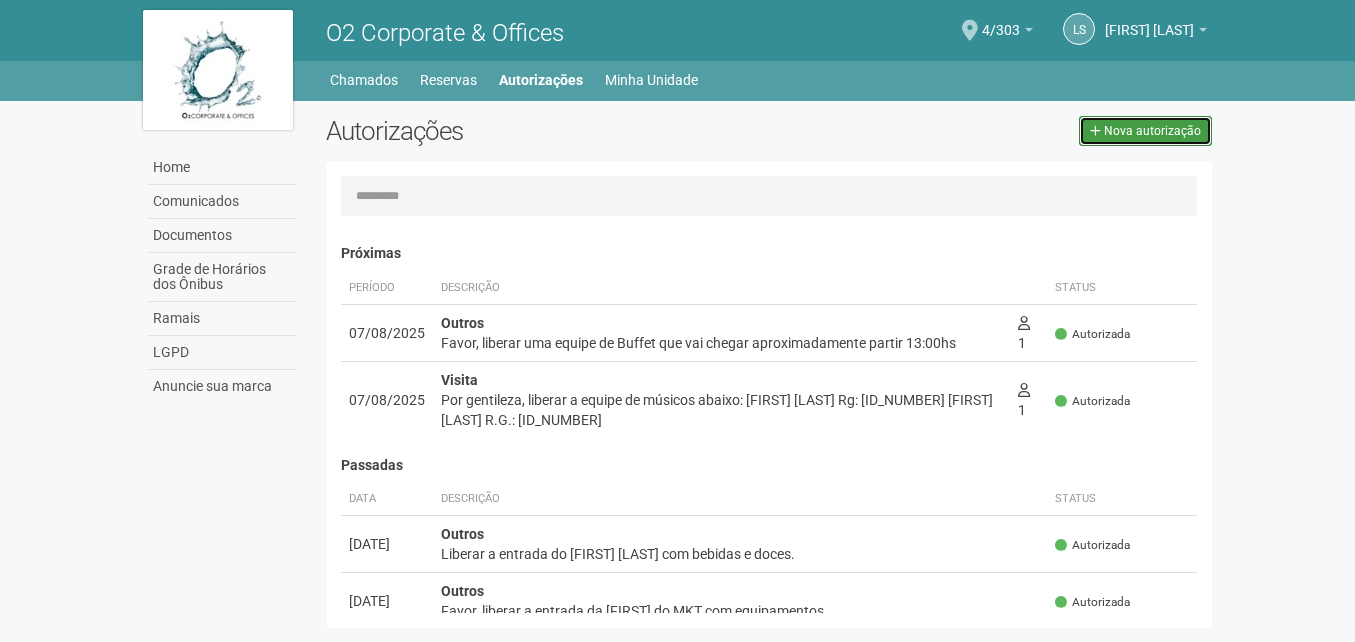 click on "Nova autorização" at bounding box center (1152, 131) 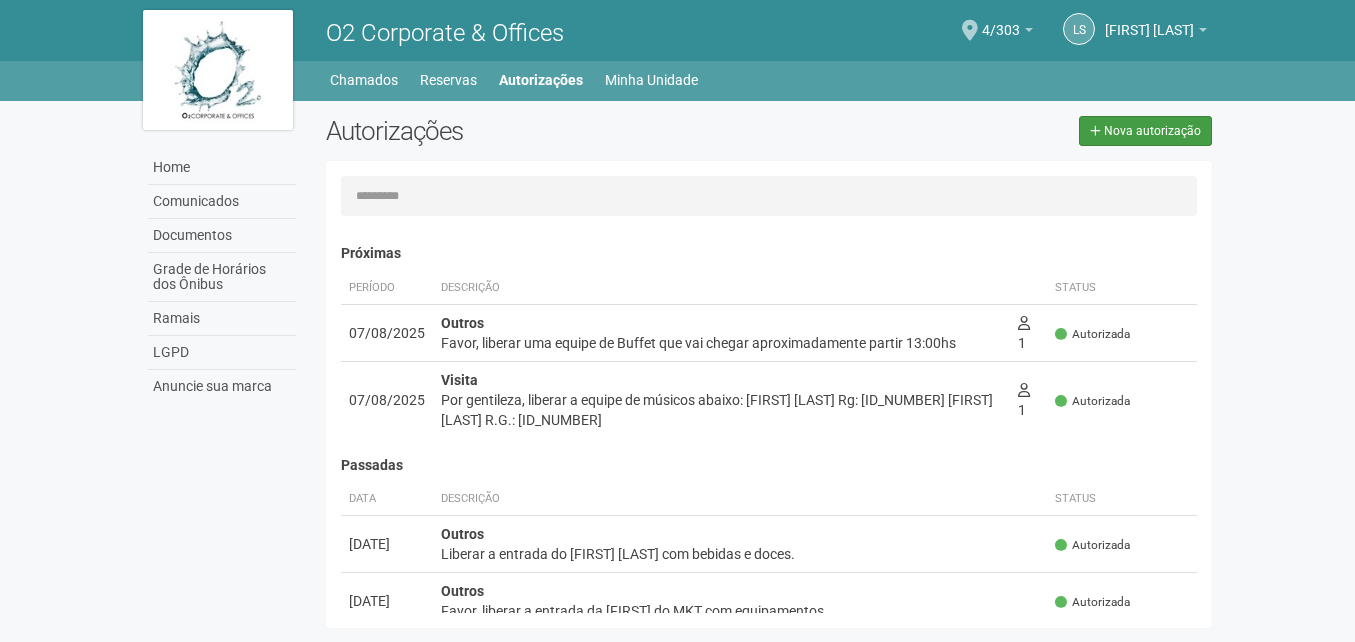 select on "**" 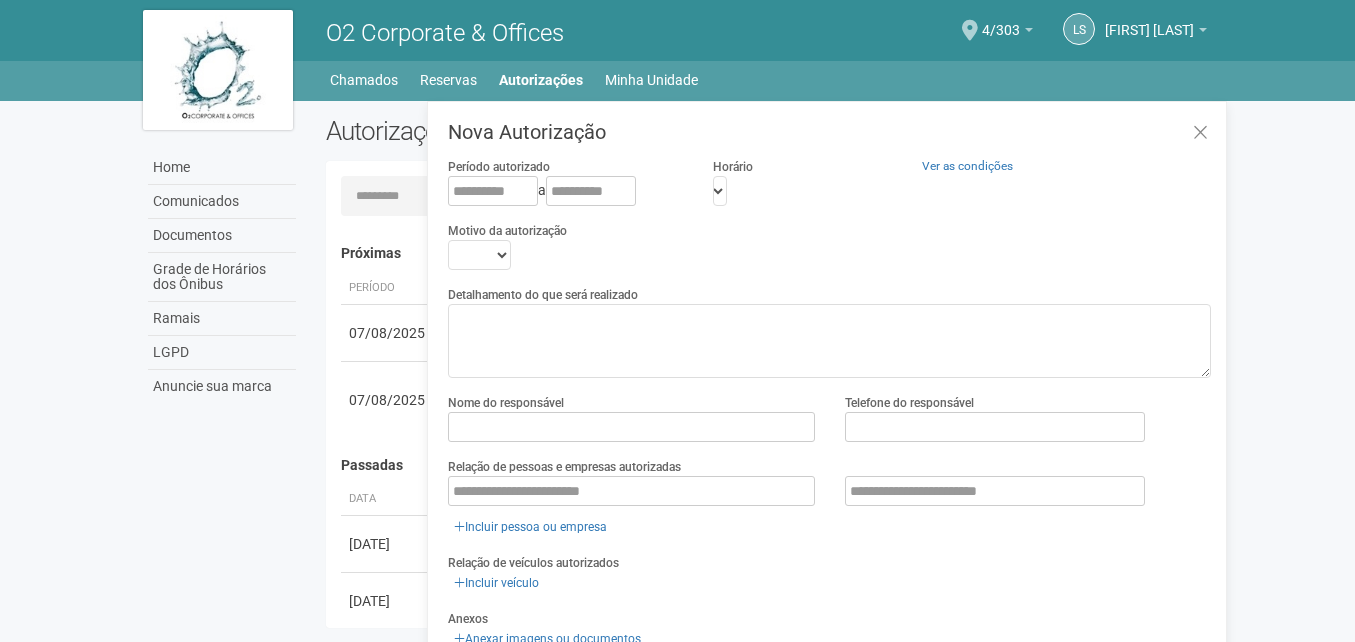 scroll, scrollTop: 31, scrollLeft: 0, axis: vertical 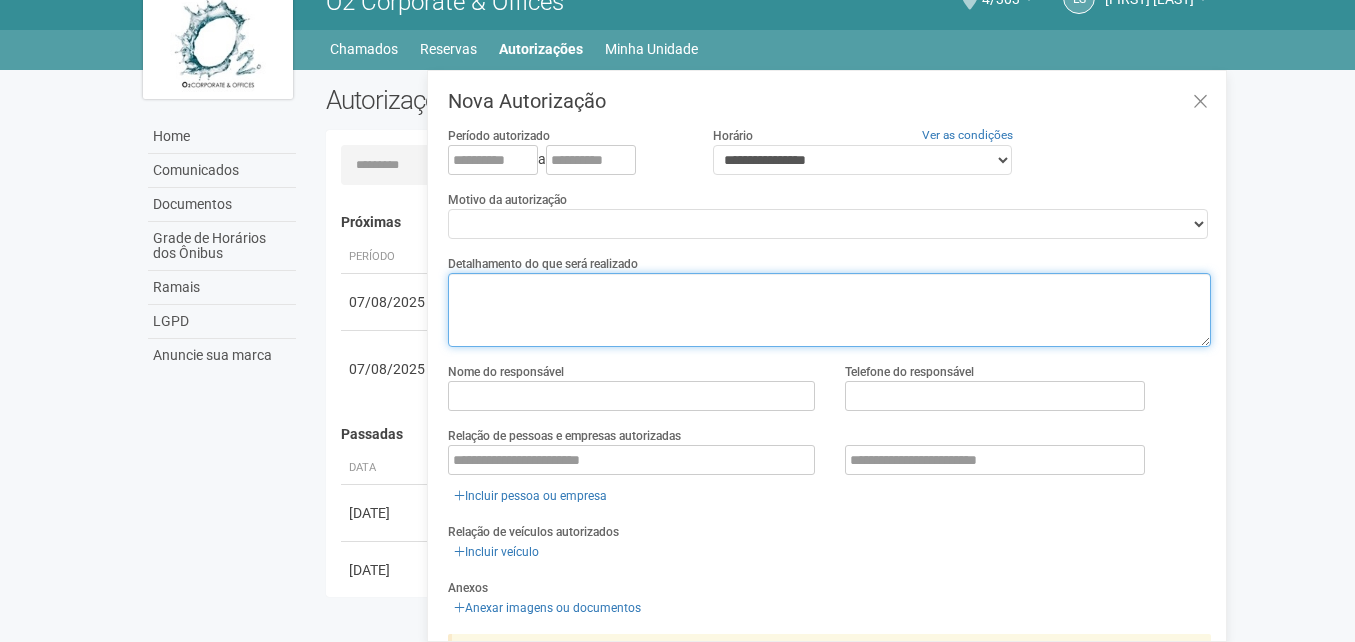 click at bounding box center (829, 310) 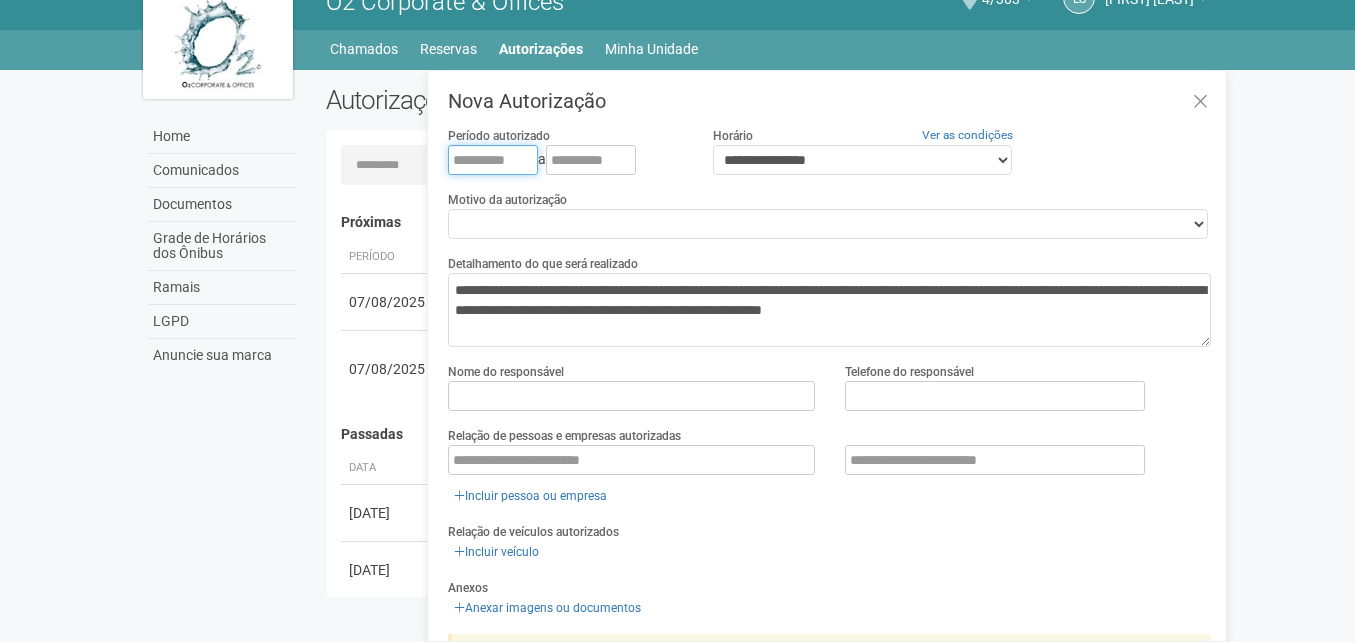 click at bounding box center [493, 160] 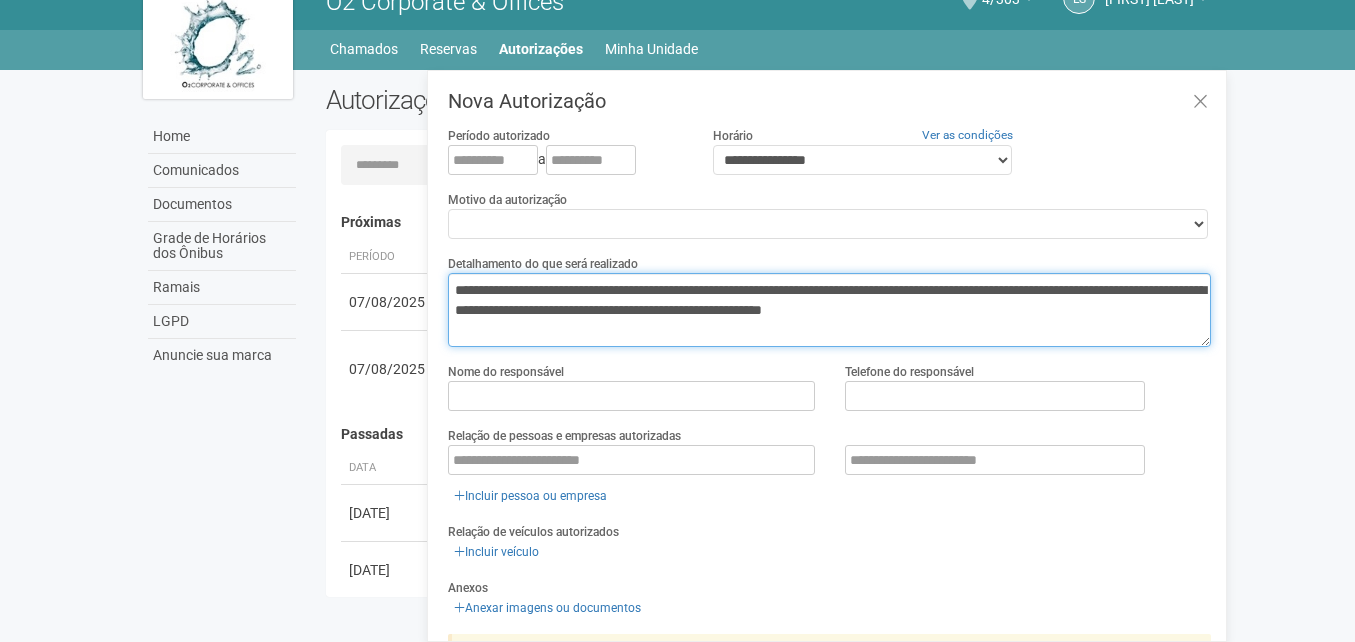 drag, startPoint x: 1066, startPoint y: 307, endPoint x: 806, endPoint y: 309, distance: 260.0077 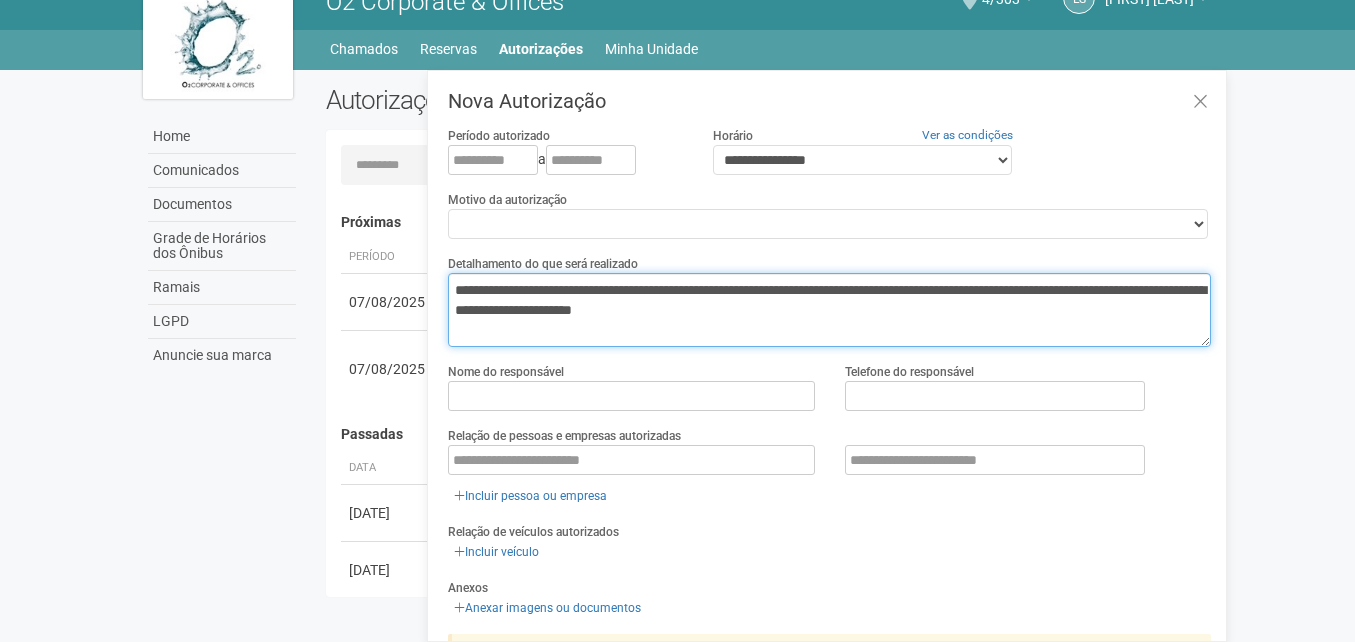 drag, startPoint x: 761, startPoint y: 306, endPoint x: 818, endPoint y: 306, distance: 57 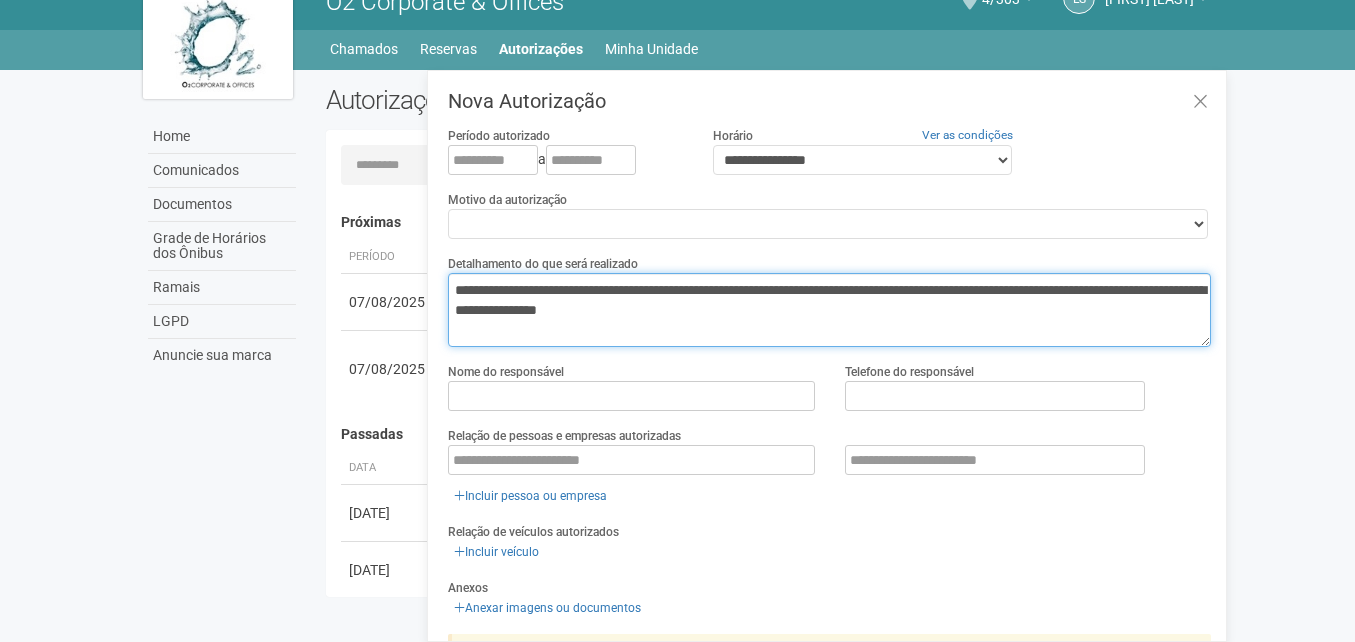 scroll, scrollTop: 13, scrollLeft: 0, axis: vertical 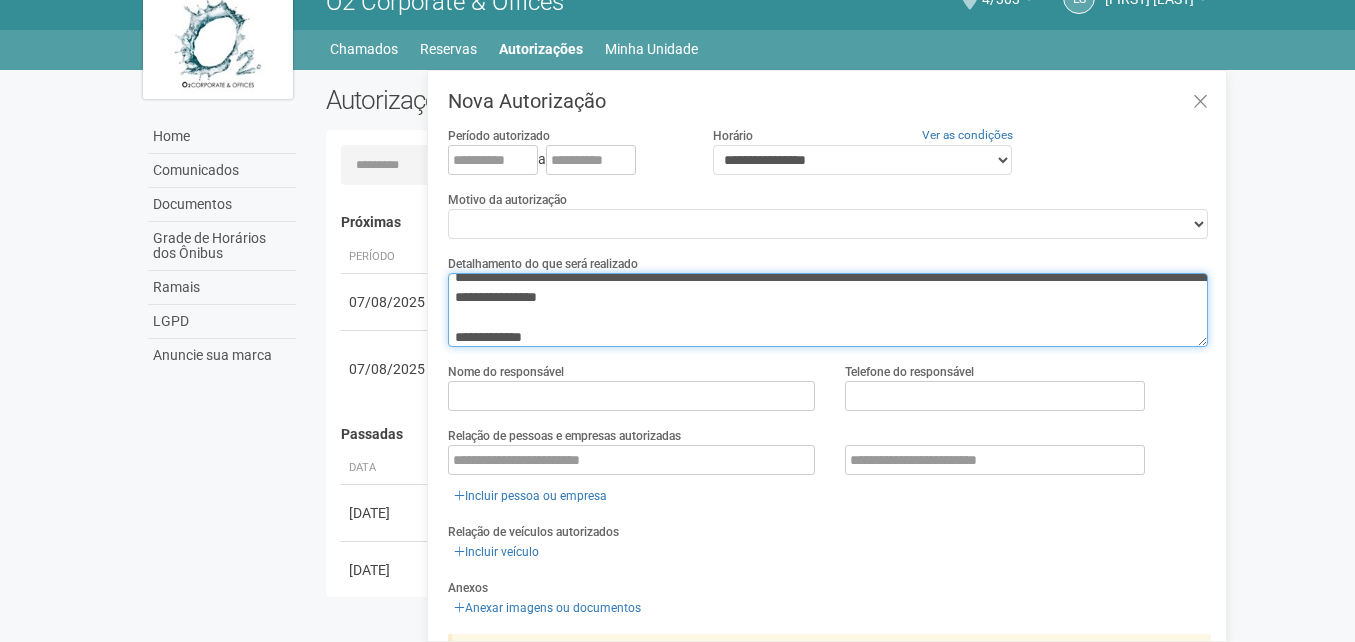 type on "**********" 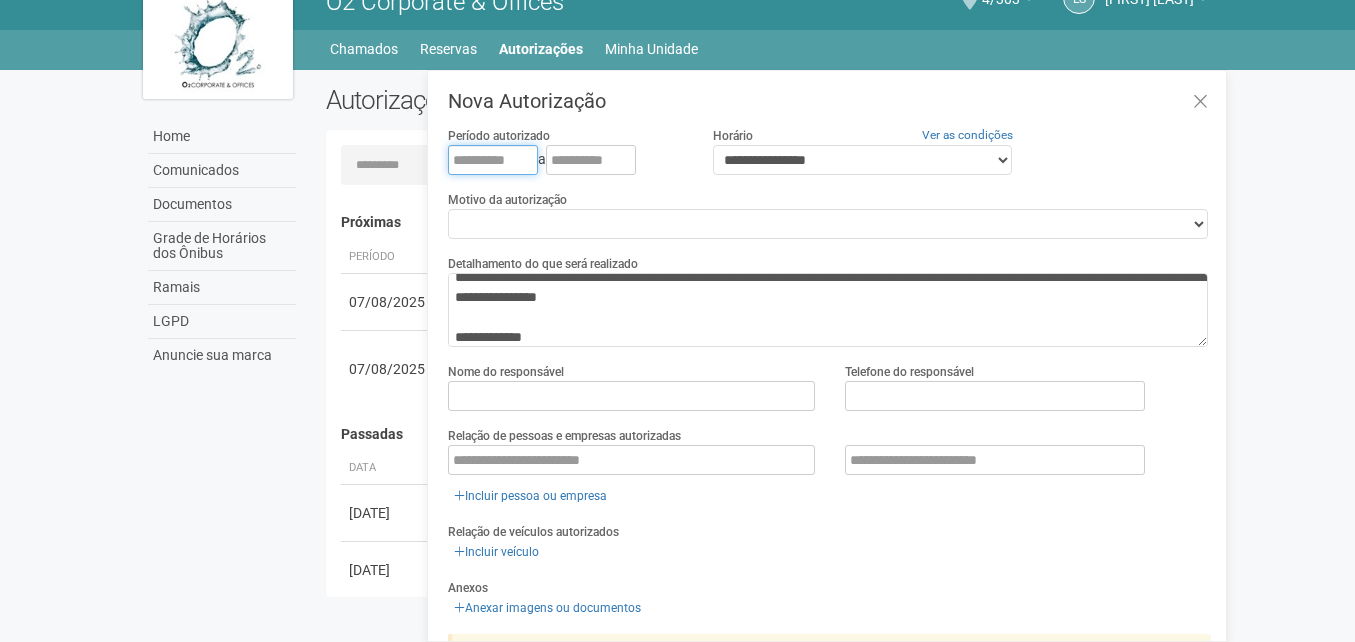 click at bounding box center (493, 160) 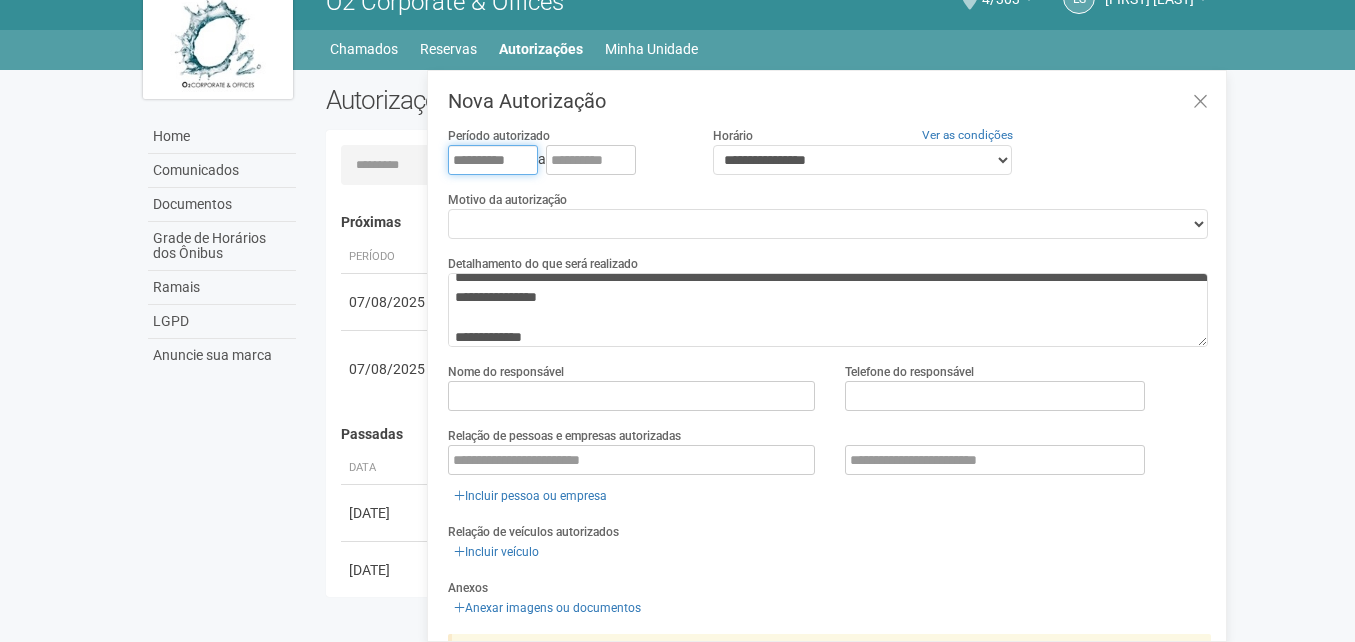 type on "**********" 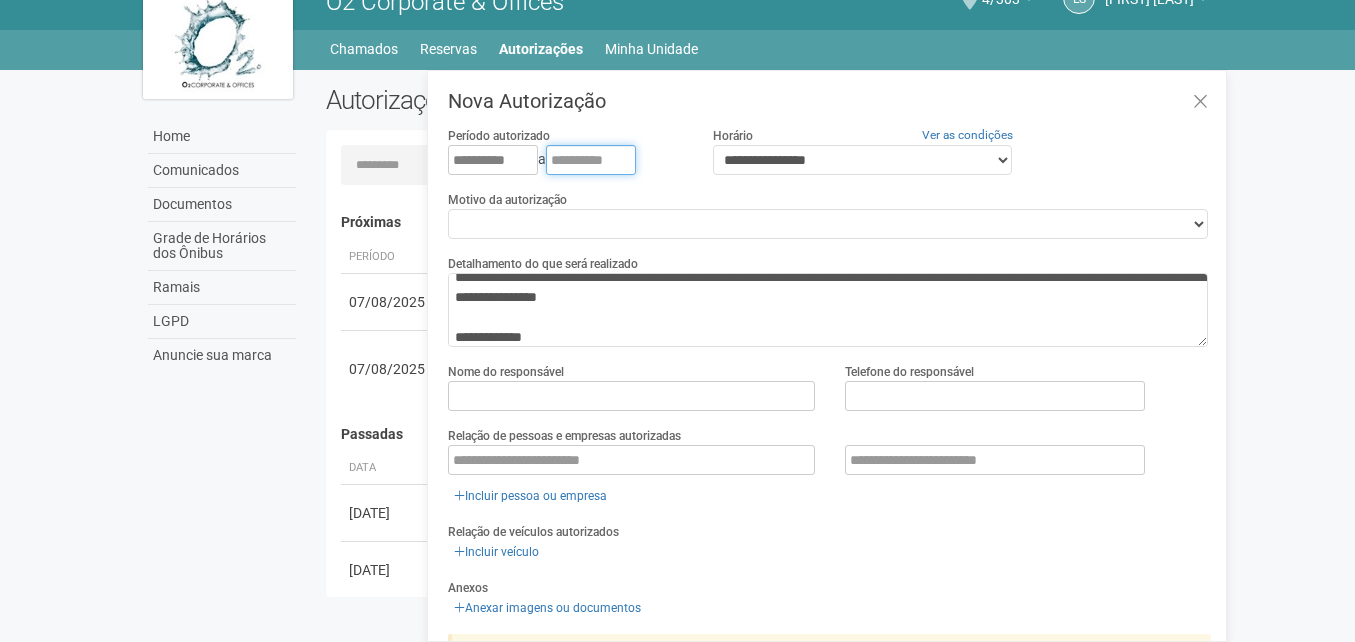 click at bounding box center (591, 160) 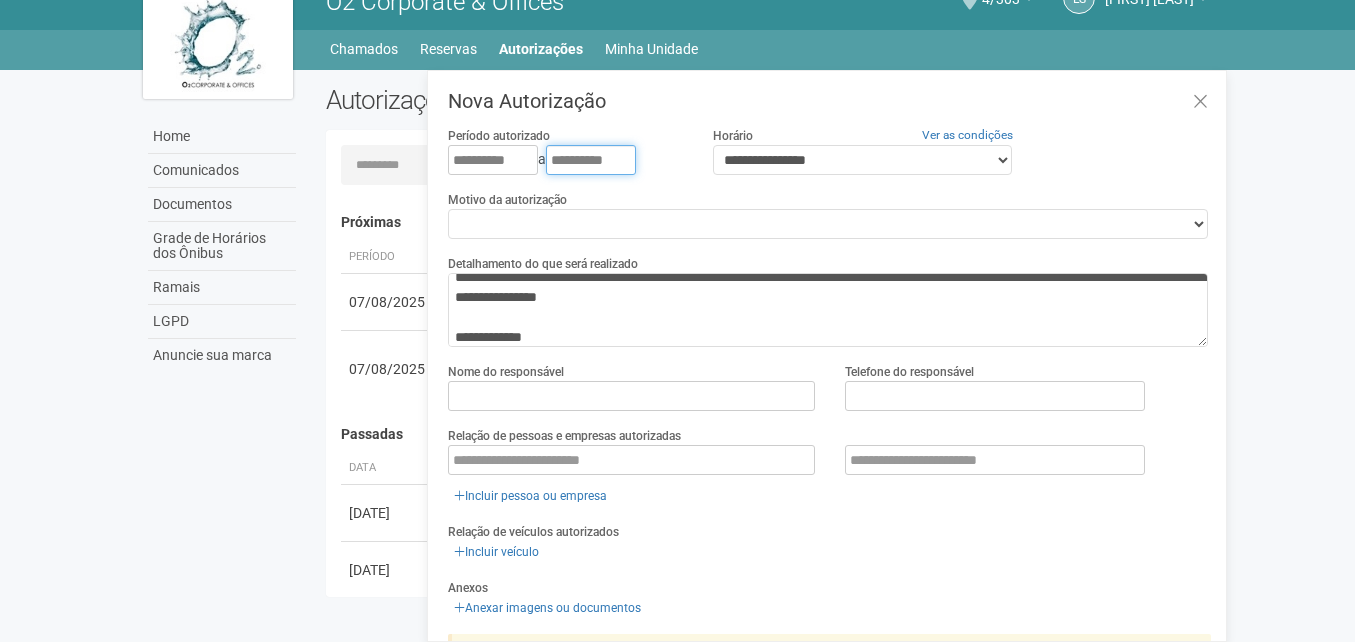 type on "**********" 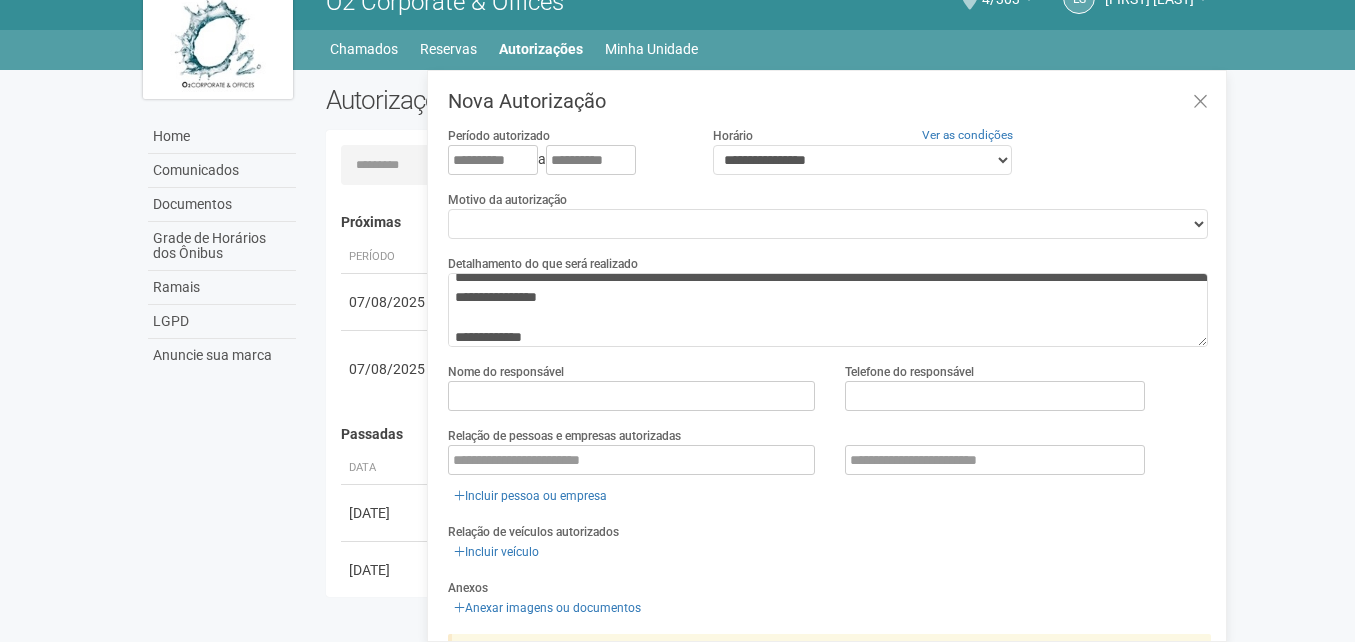 click on "**********" at bounding box center (829, 214) 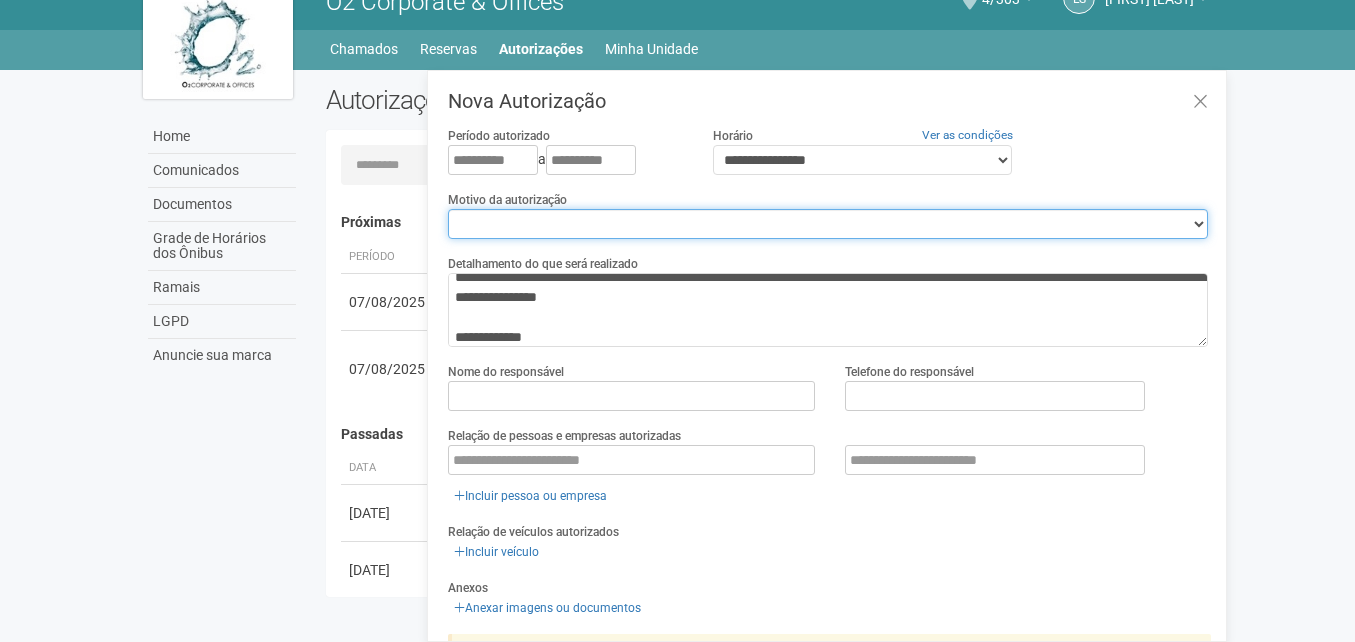 click on "**********" at bounding box center [828, 224] 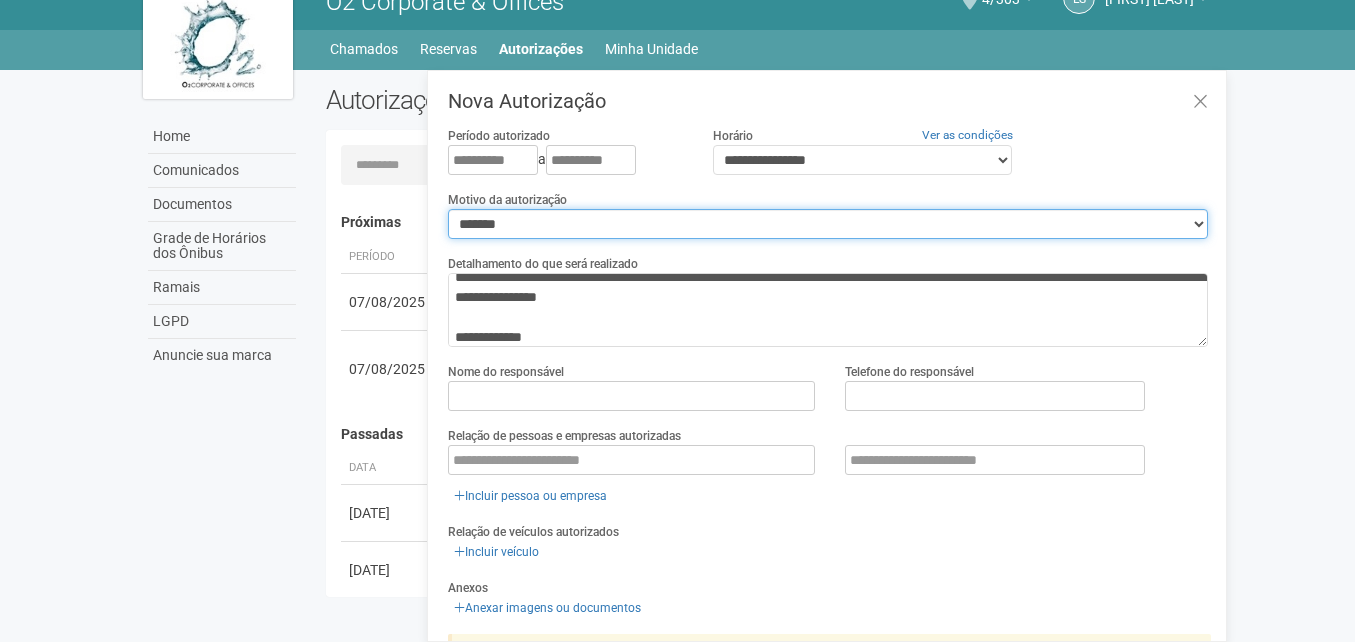 click on "**********" at bounding box center [828, 224] 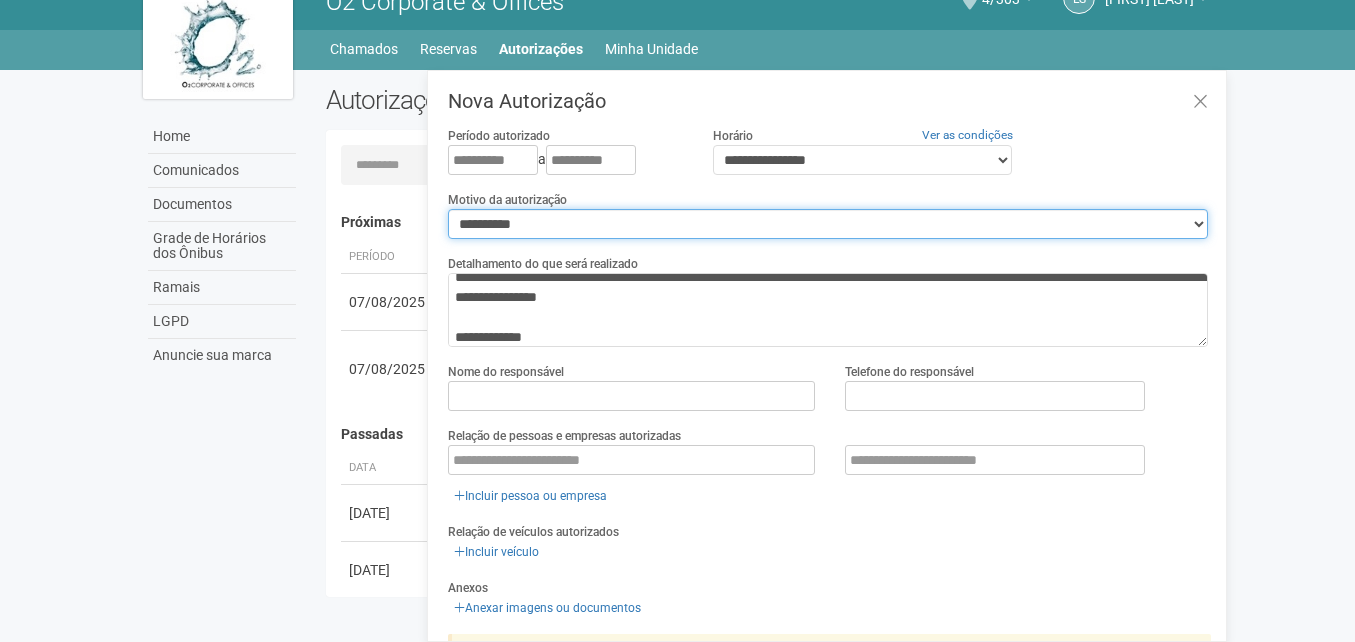 click on "**********" at bounding box center [828, 224] 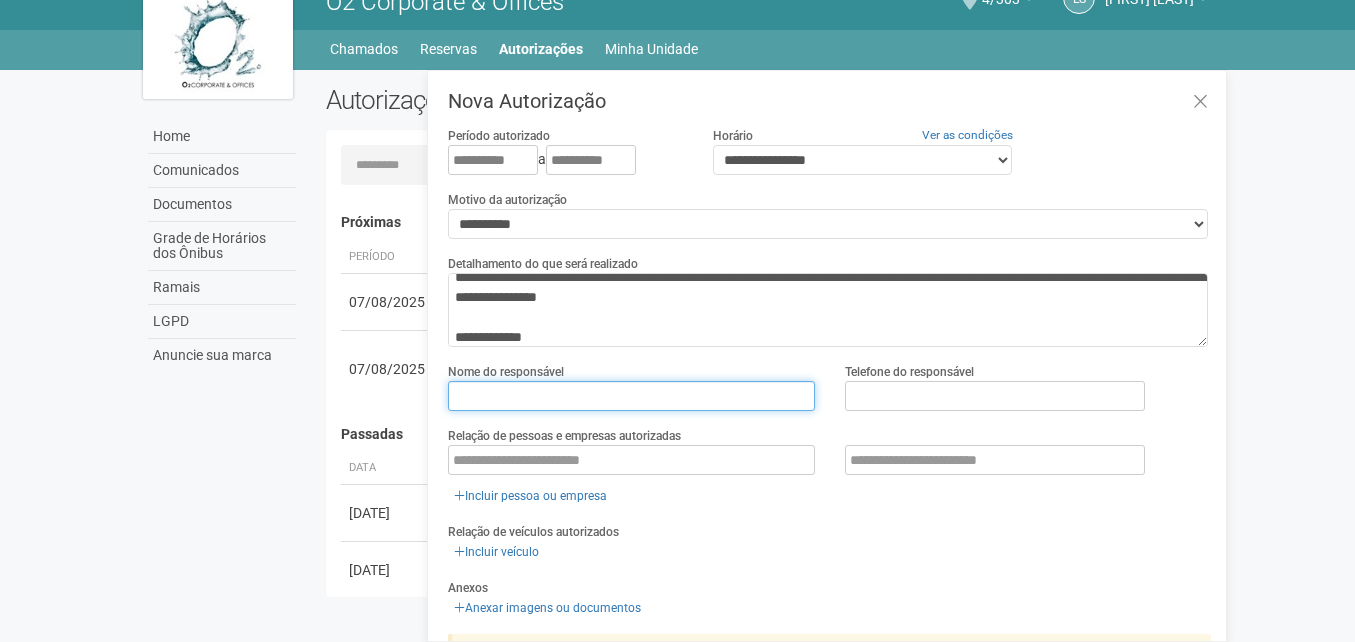 click at bounding box center (631, 396) 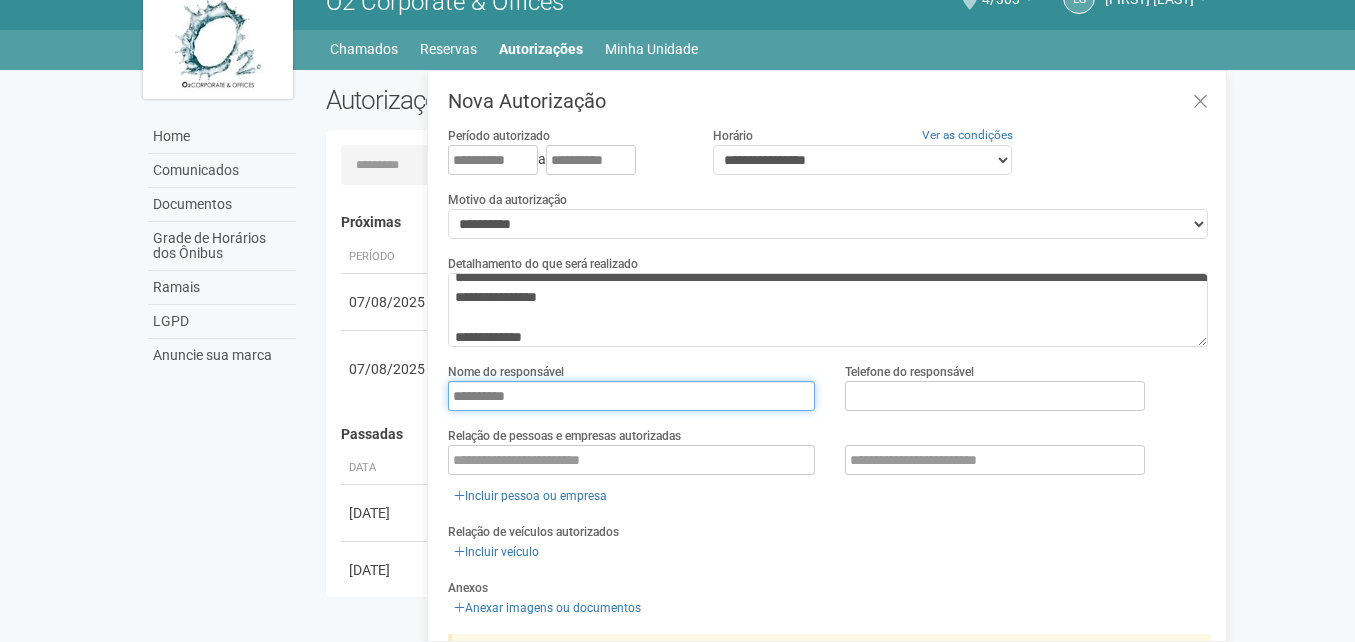 type on "**********" 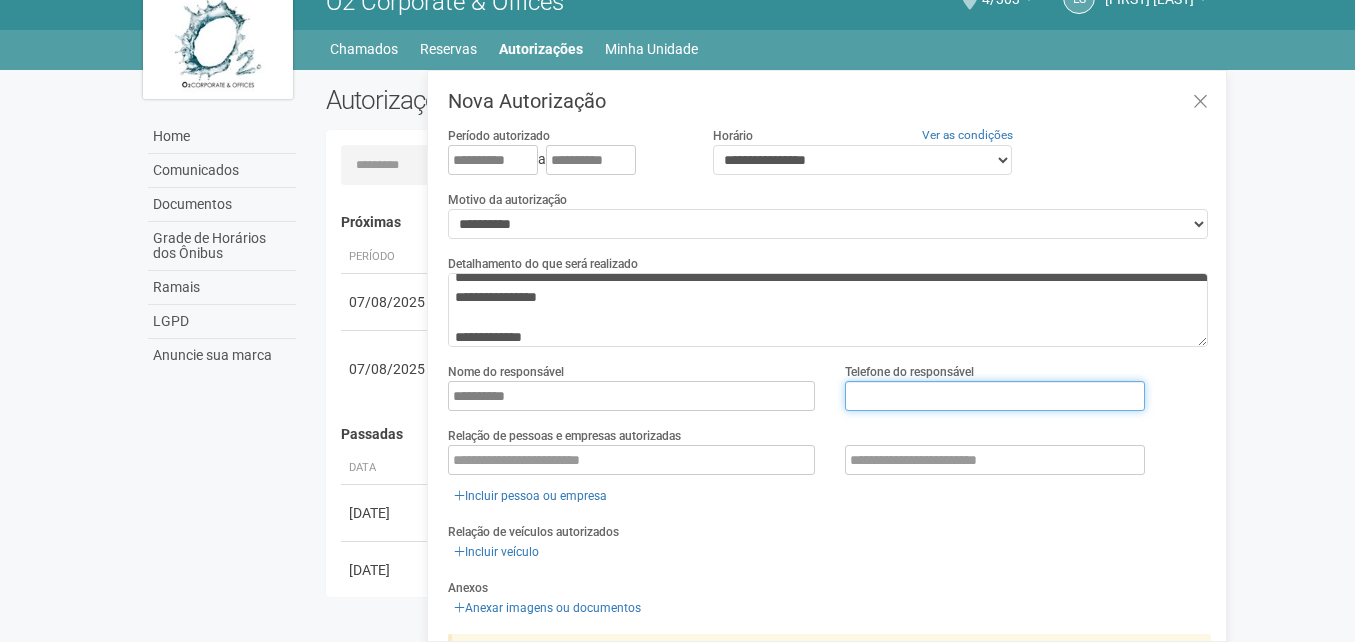 click at bounding box center [995, 396] 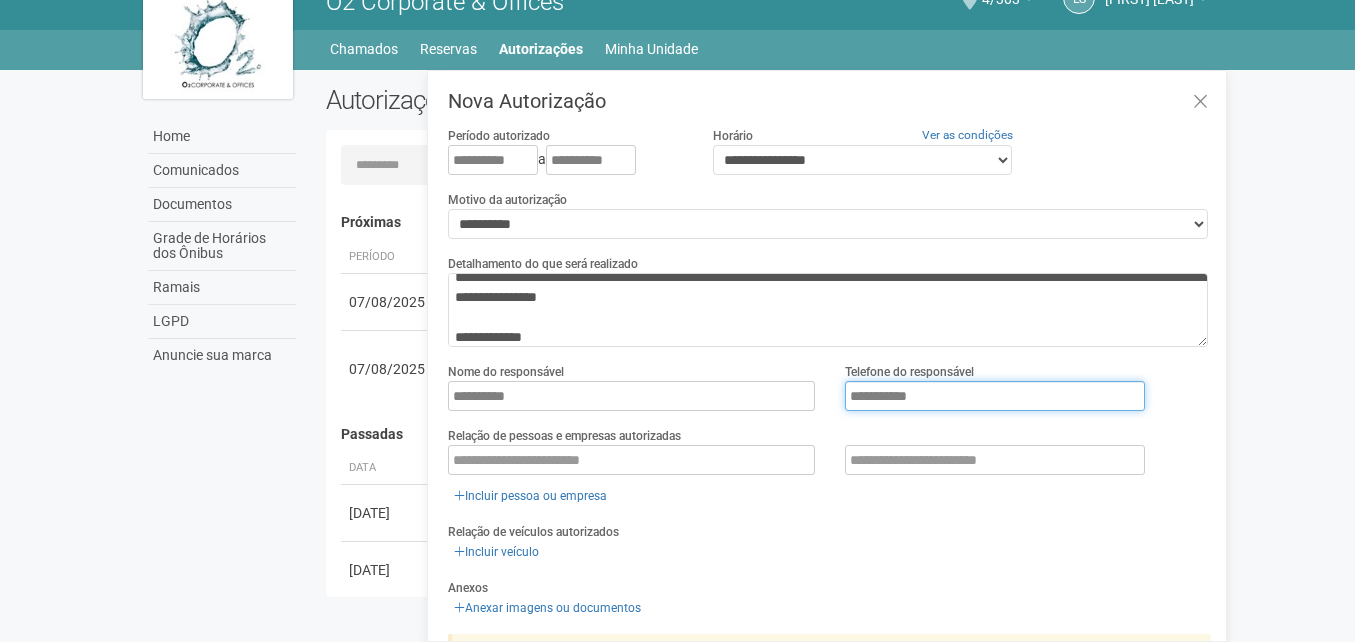 type on "**********" 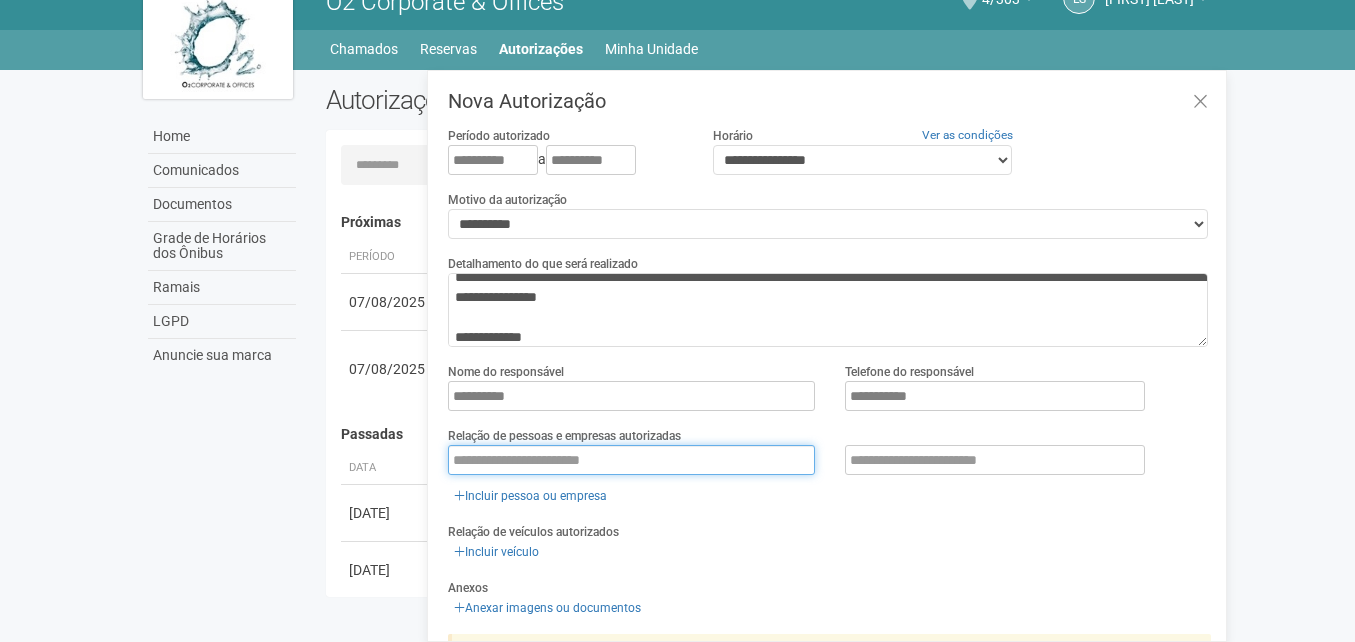 click at bounding box center [631, 460] 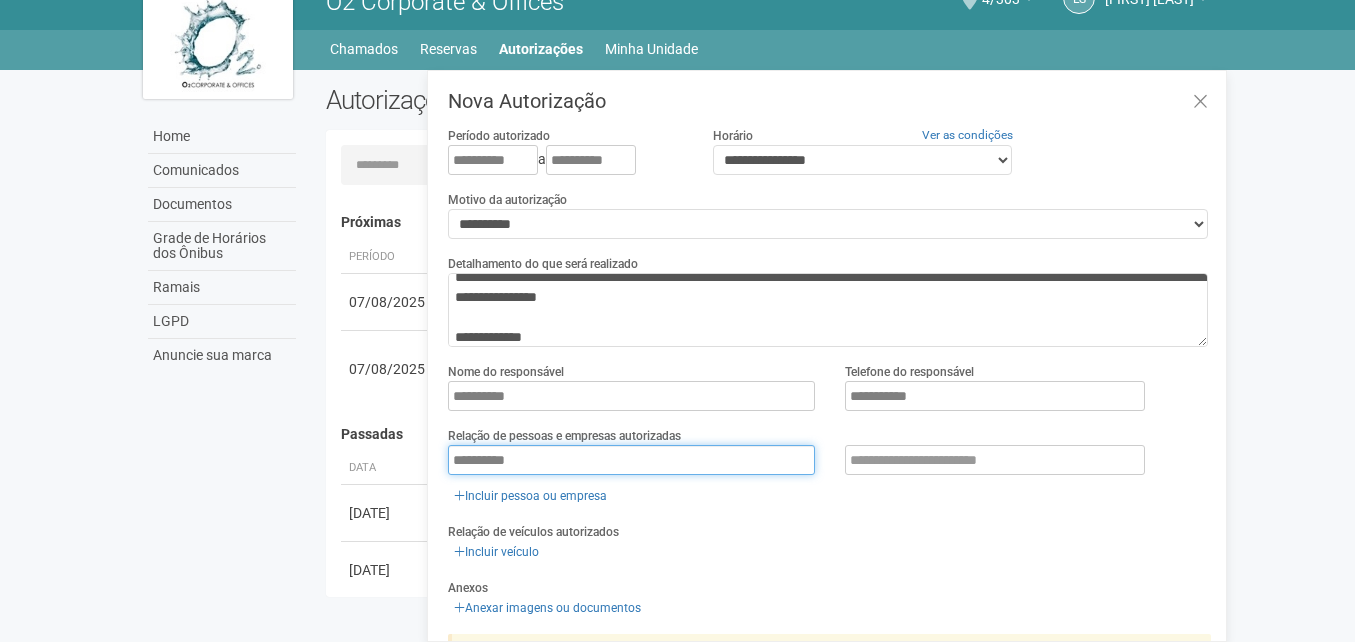 type on "**********" 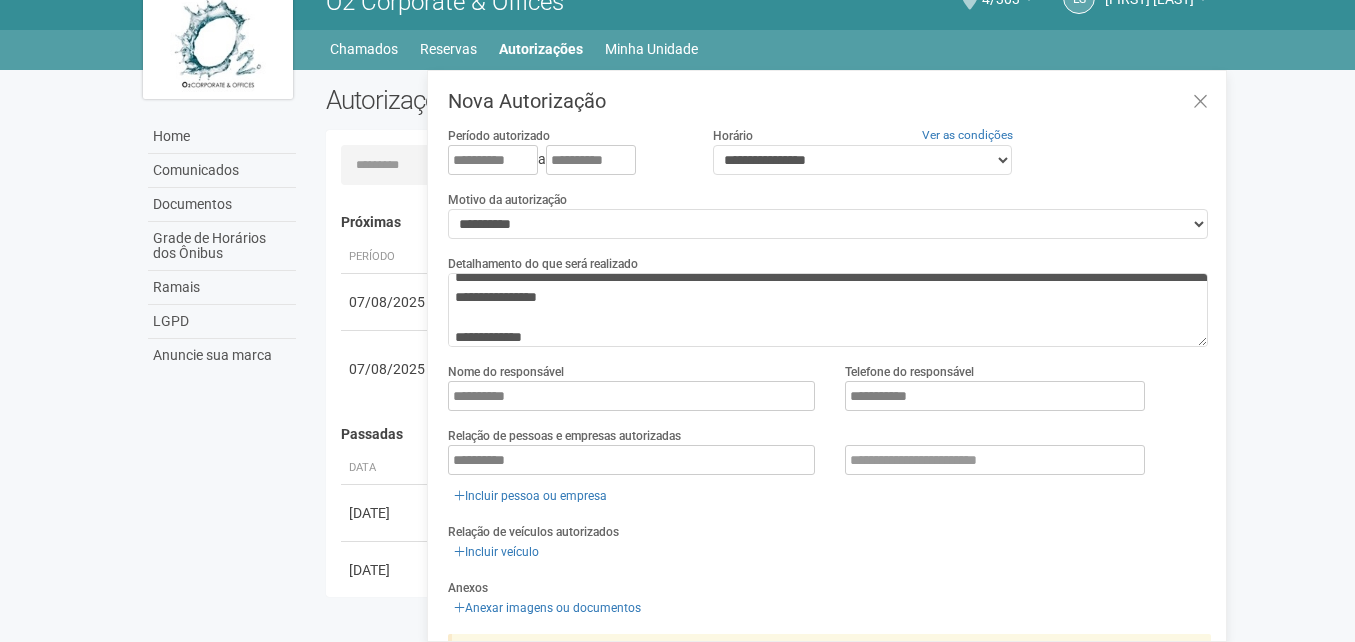 drag, startPoint x: 749, startPoint y: 552, endPoint x: 735, endPoint y: 550, distance: 14.142136 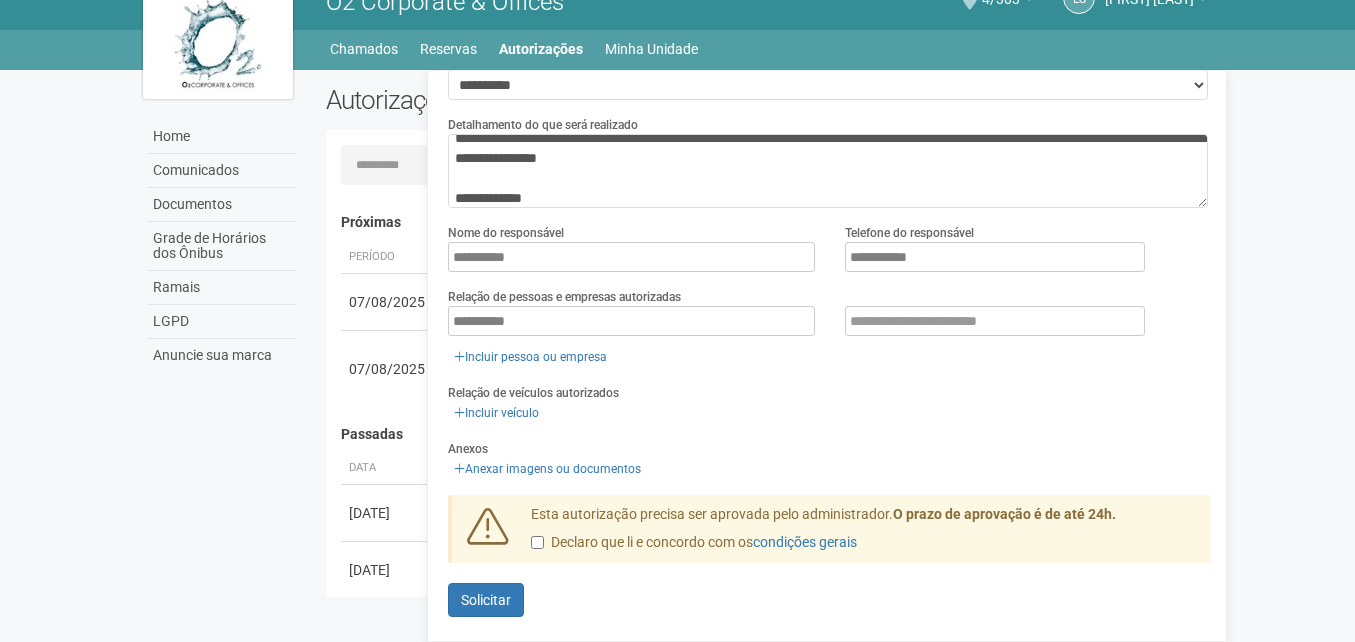 scroll, scrollTop: 141, scrollLeft: 0, axis: vertical 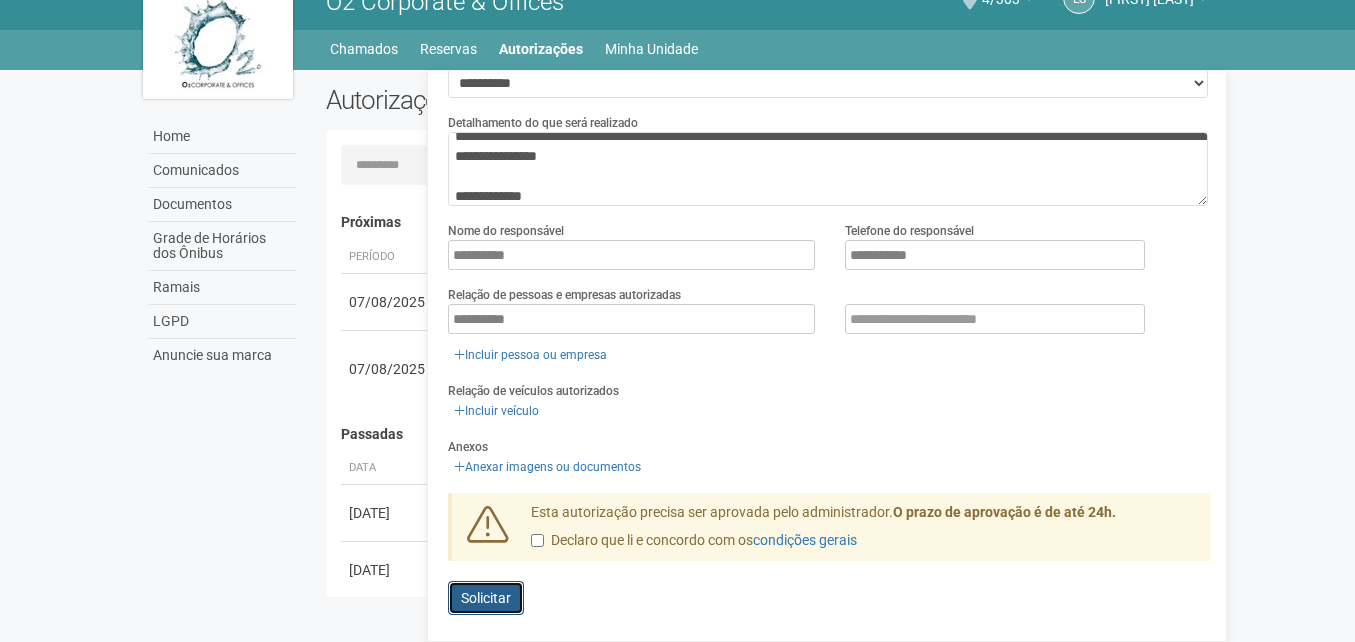 click on "Solicitar" at bounding box center [486, 598] 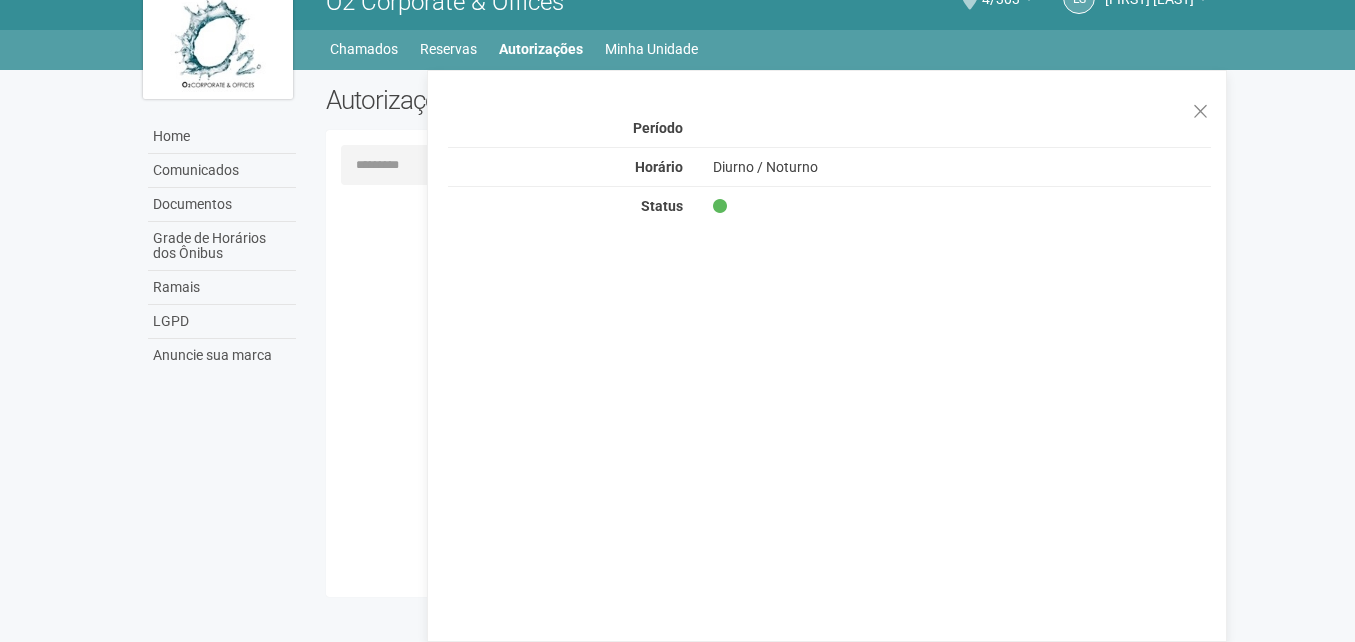 scroll, scrollTop: 0, scrollLeft: 0, axis: both 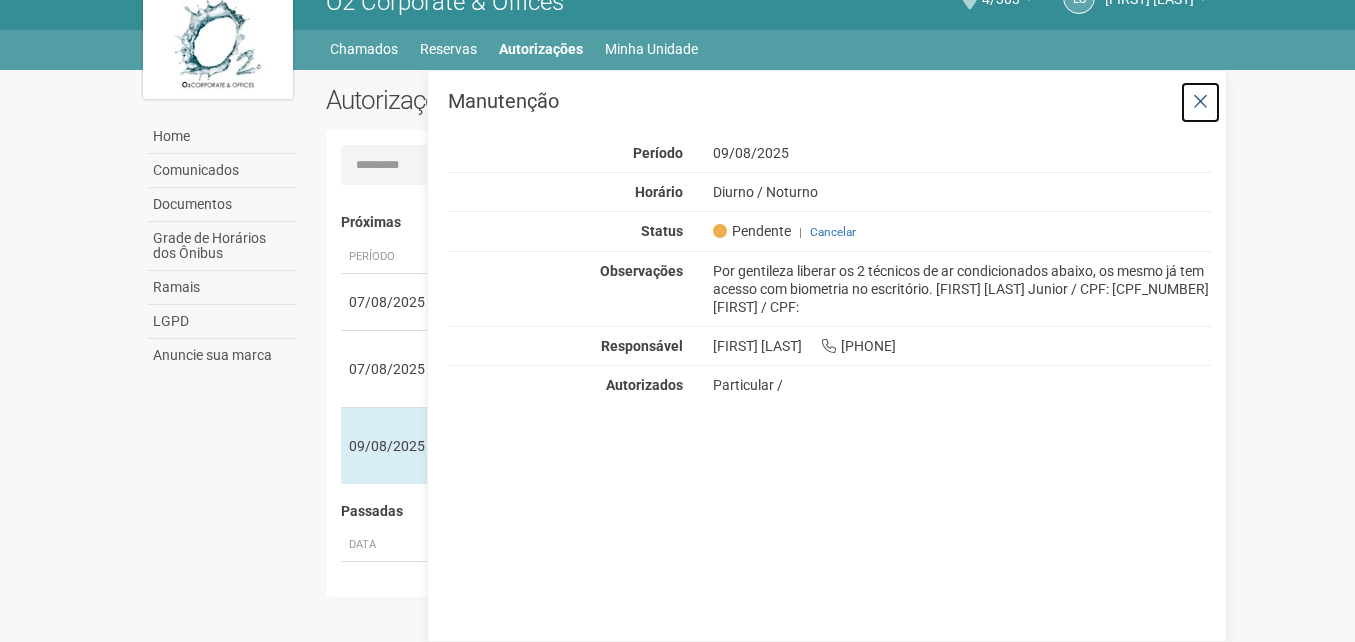 click at bounding box center (1200, 102) 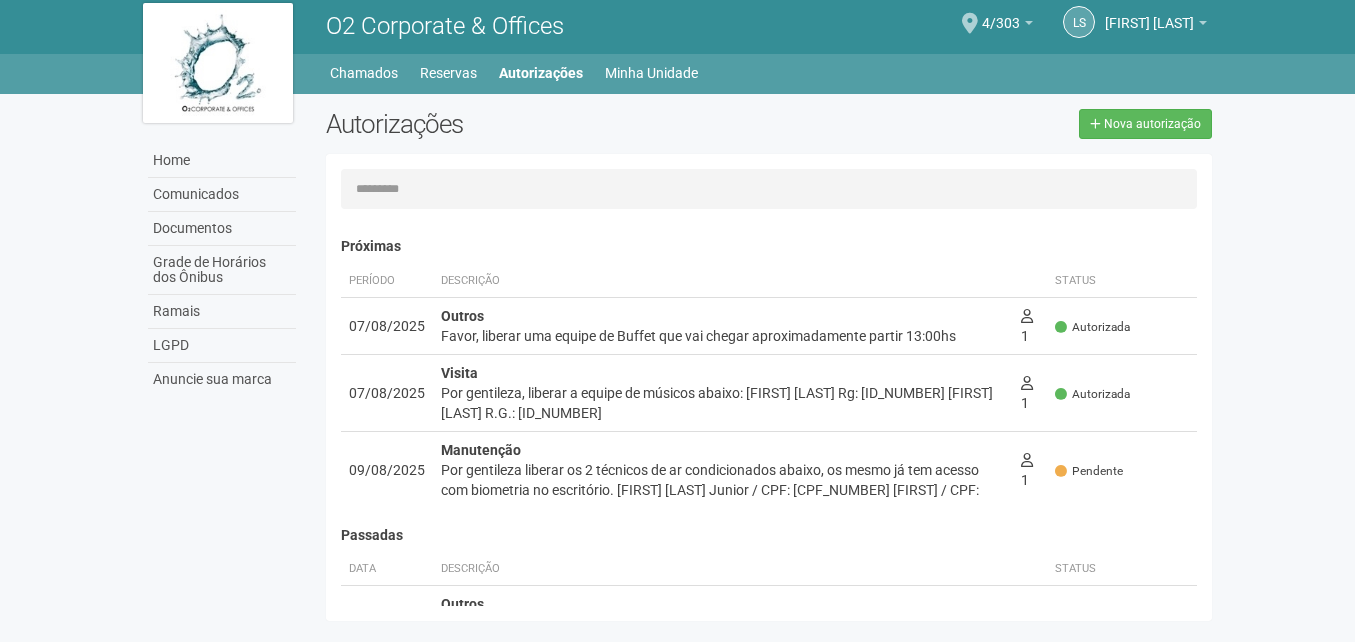 scroll, scrollTop: 0, scrollLeft: 0, axis: both 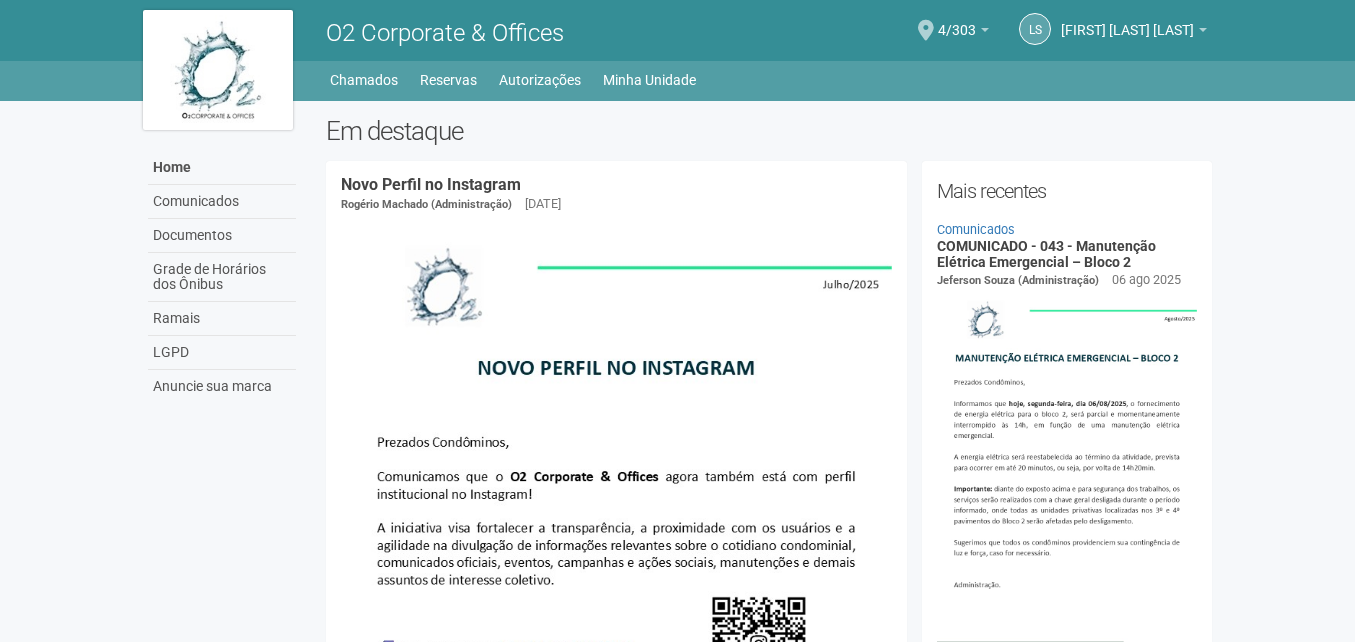 click on "4/303
Você está na unidade
4/303
Ir para a unidade" at bounding box center (963, 32) 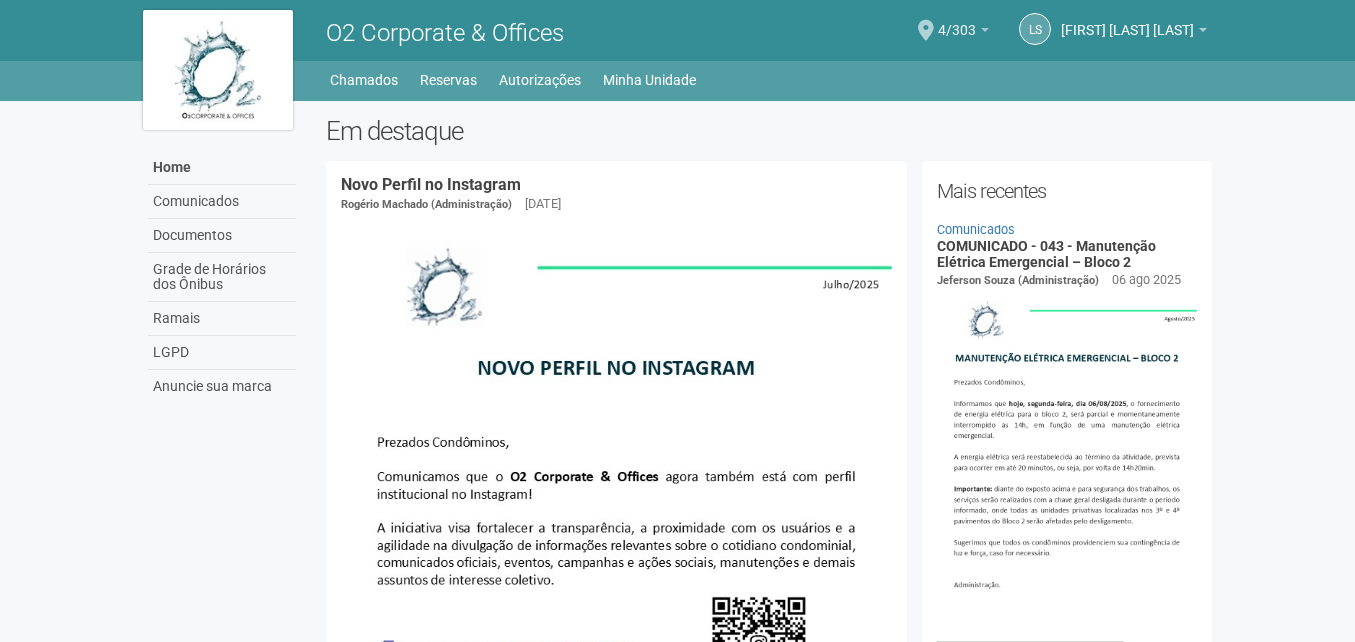 click on "4/303" at bounding box center (963, 33) 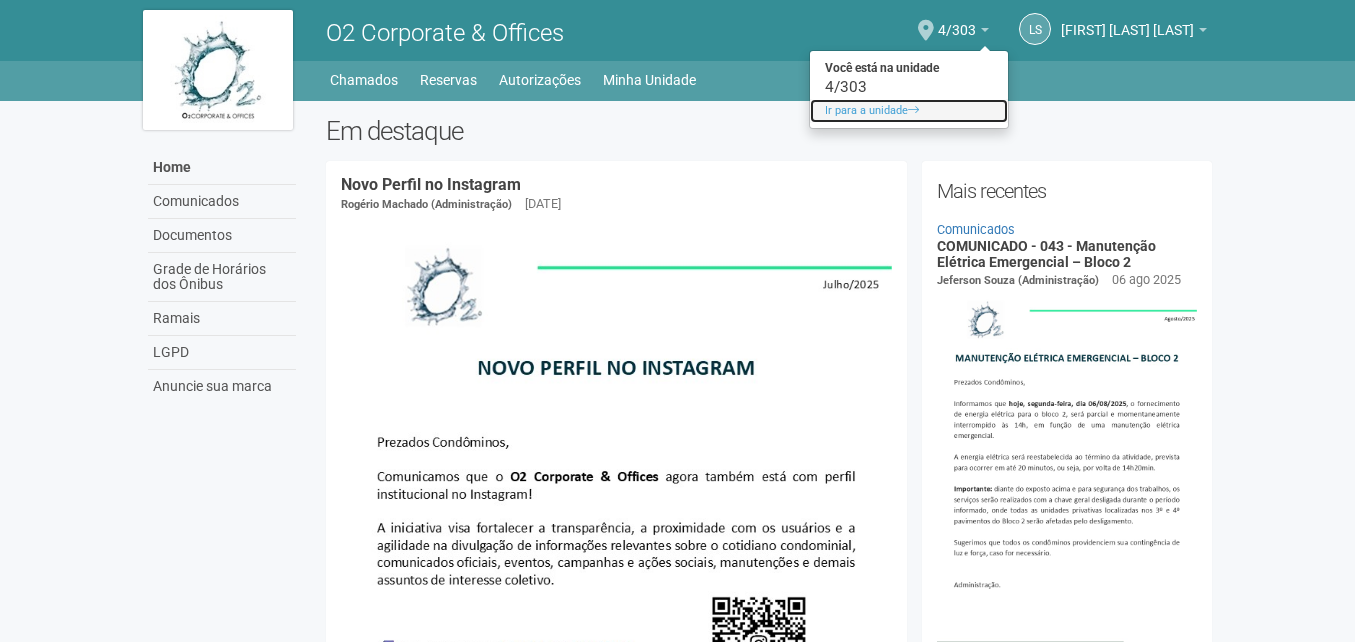 click on "Ir para a unidade" at bounding box center (909, 111) 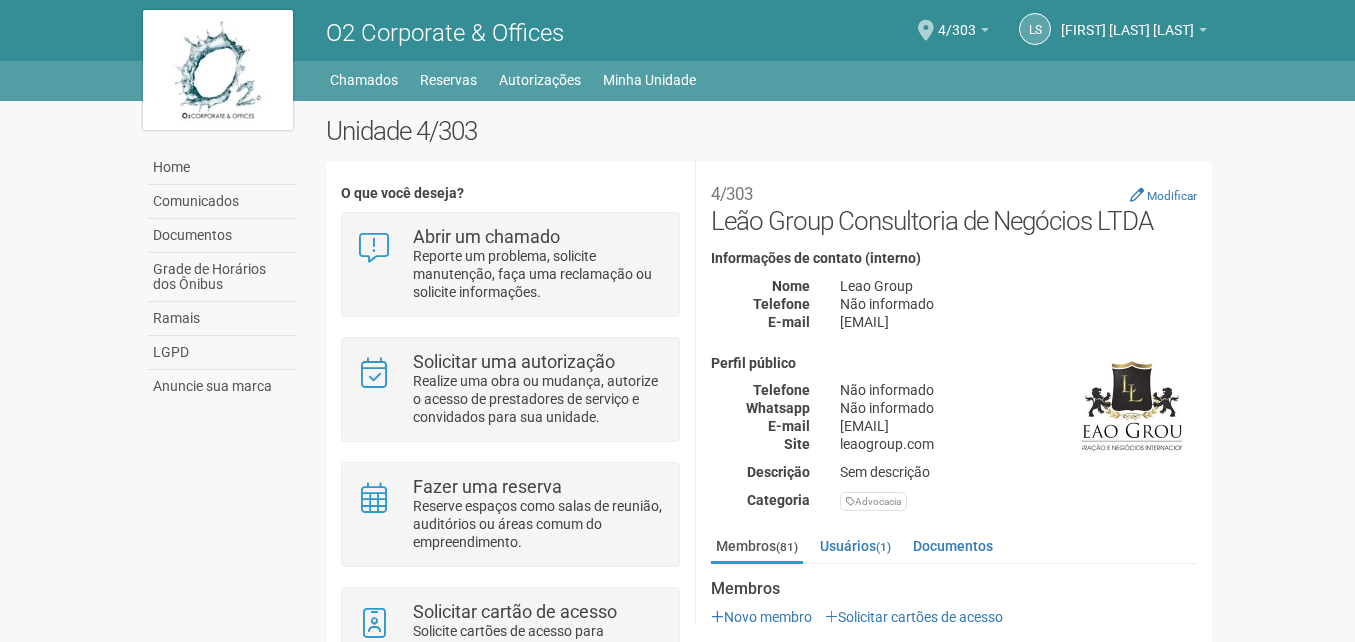 scroll, scrollTop: 0, scrollLeft: 0, axis: both 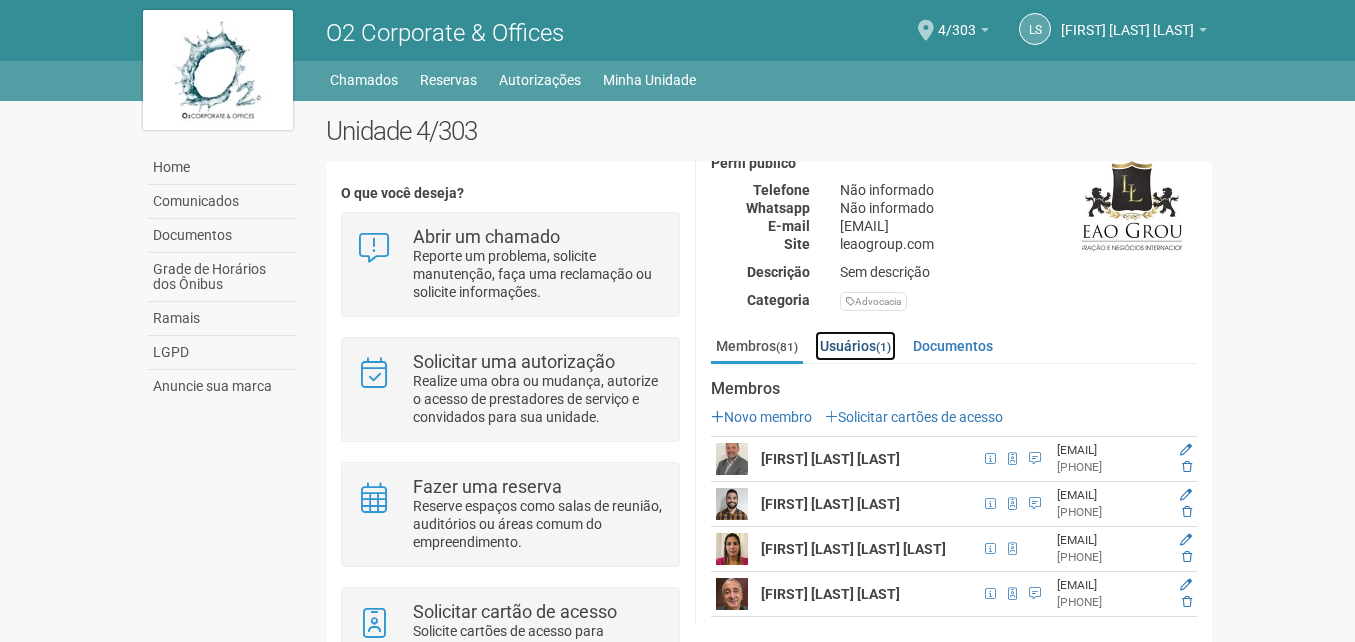 click on "Usuários
(1)" at bounding box center [855, 346] 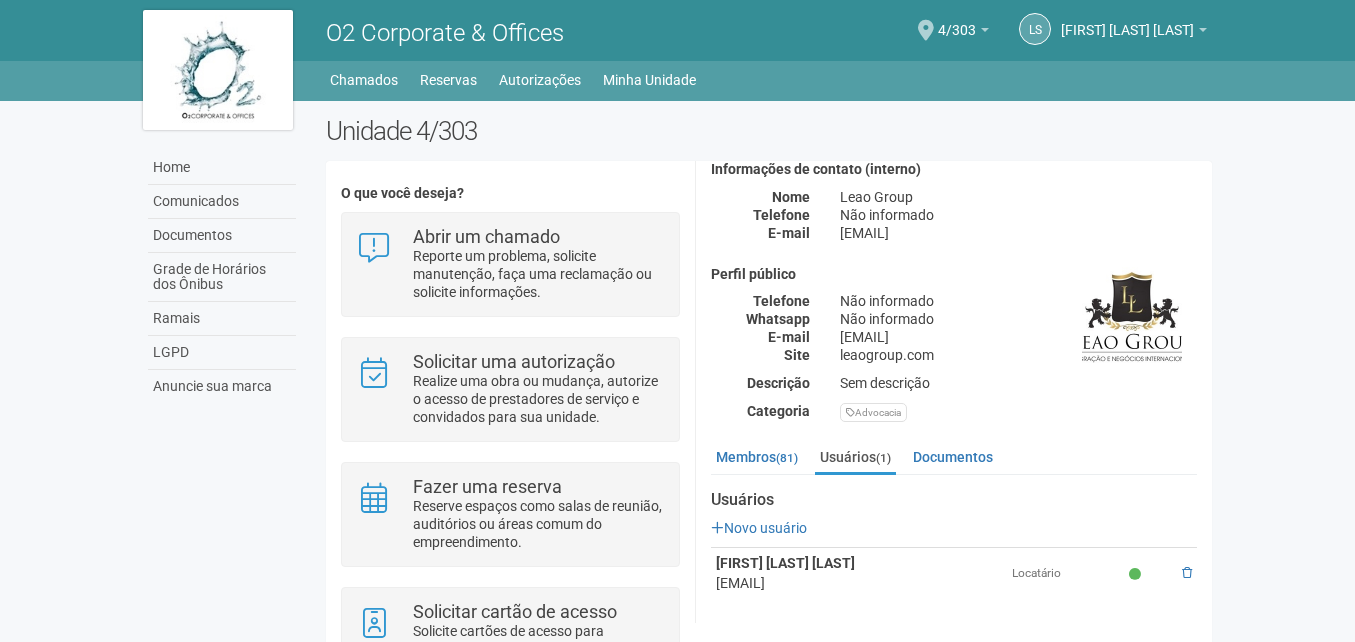 scroll, scrollTop: 88, scrollLeft: 0, axis: vertical 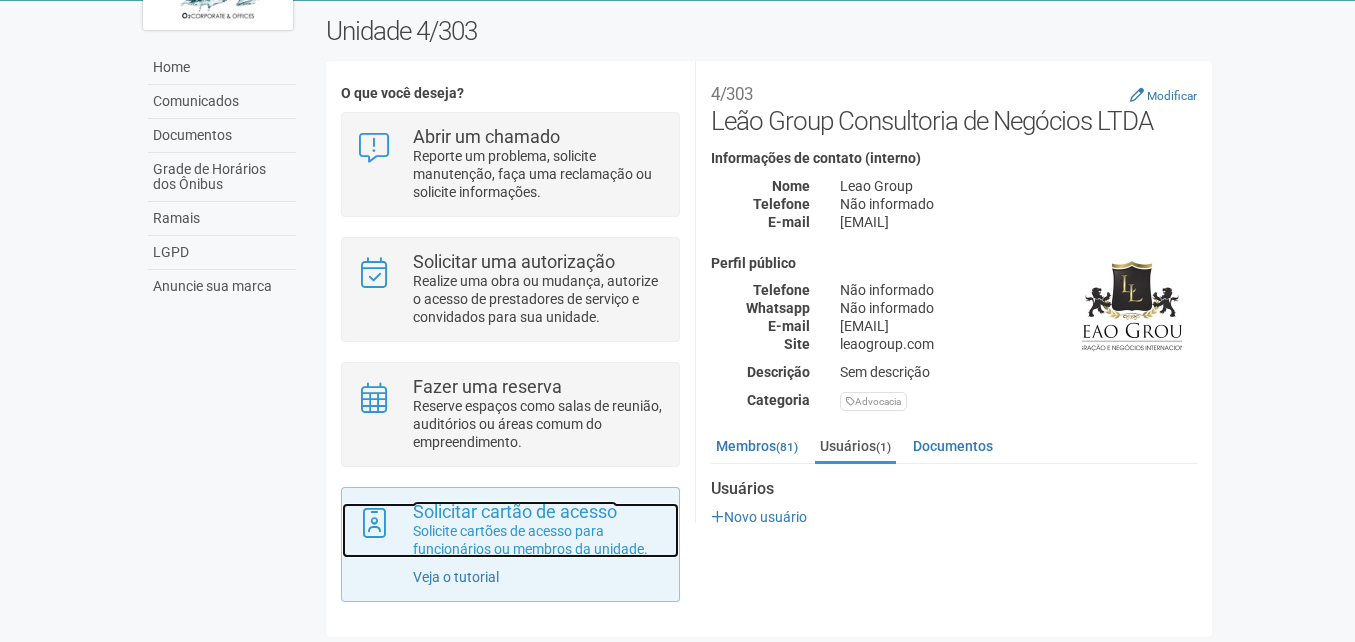 click on "Solicitar cartão de acesso" at bounding box center [515, 511] 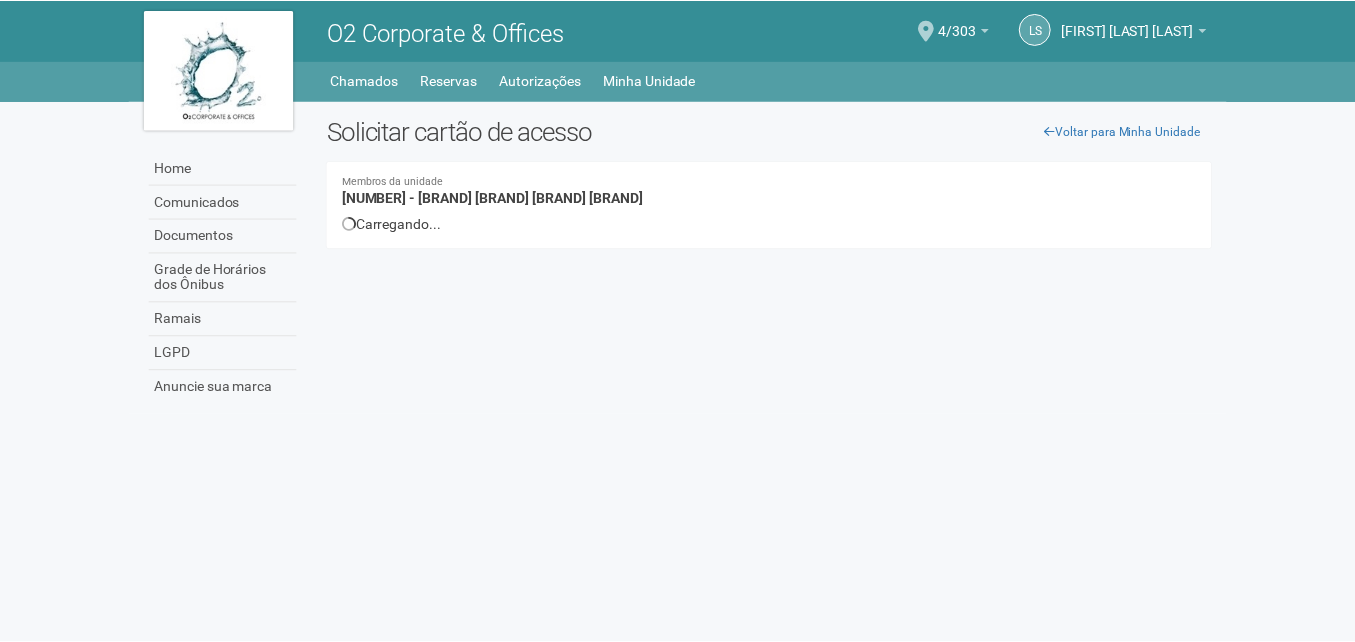 scroll, scrollTop: 0, scrollLeft: 0, axis: both 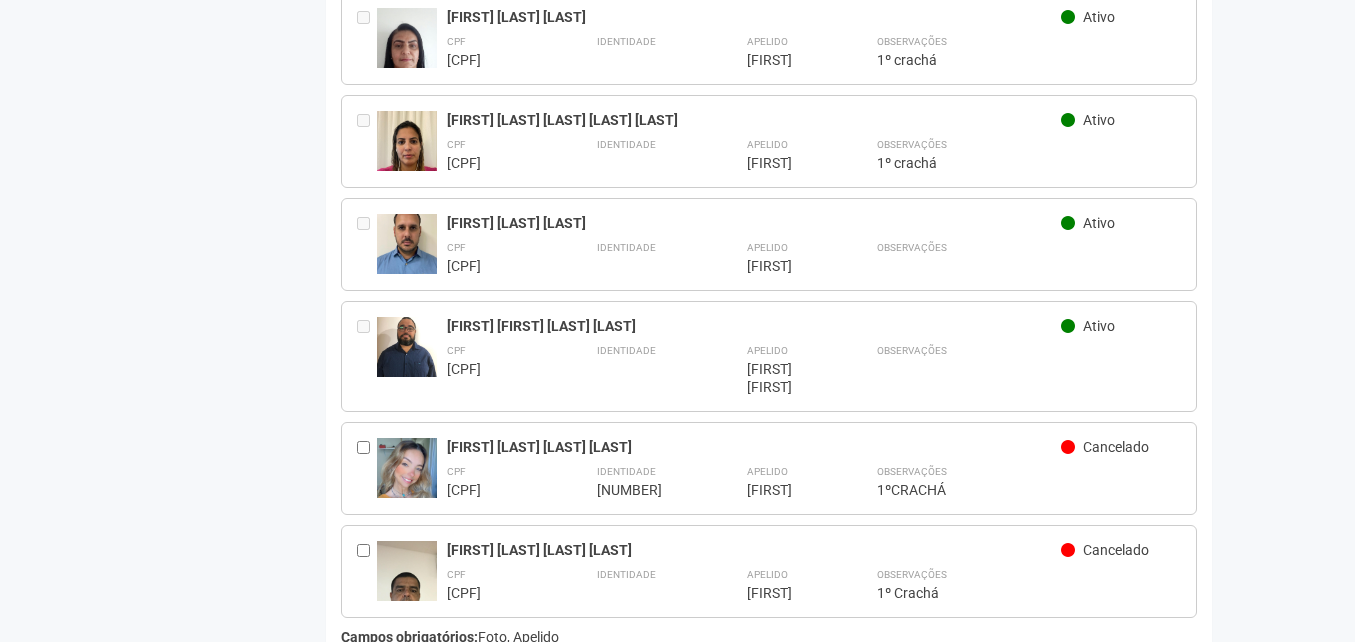 click on "Enviar solicitação" at bounding box center [408, 699] 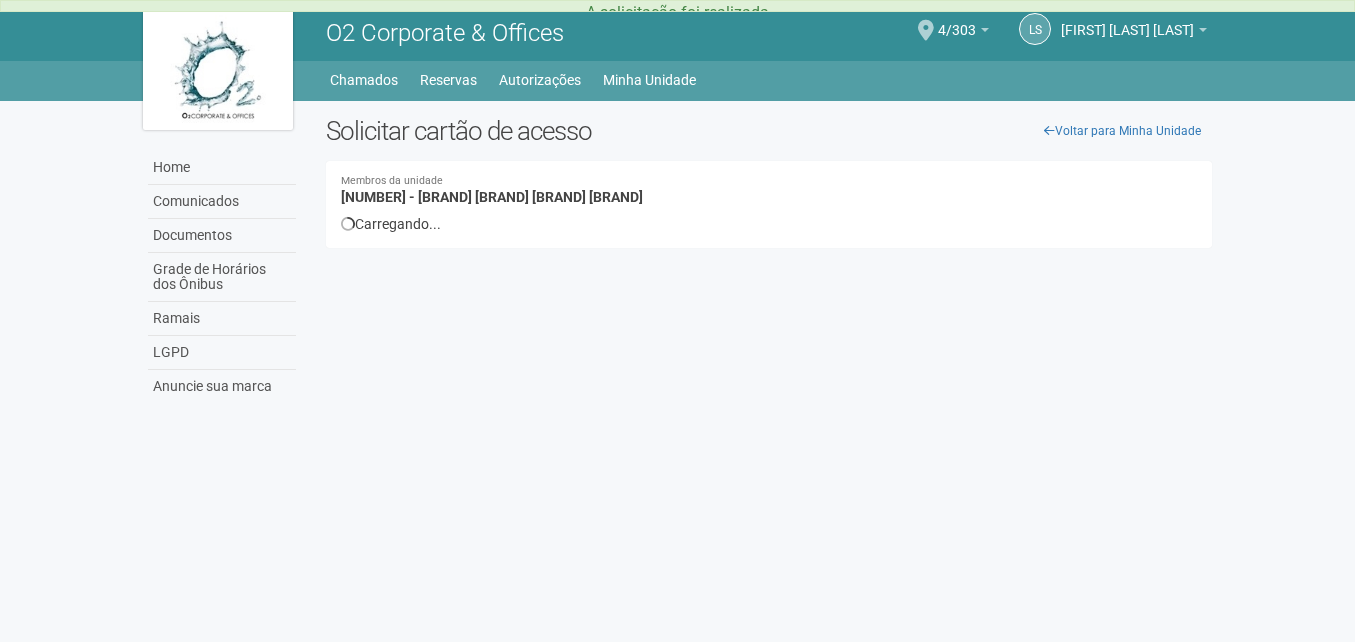 scroll, scrollTop: 0, scrollLeft: 0, axis: both 